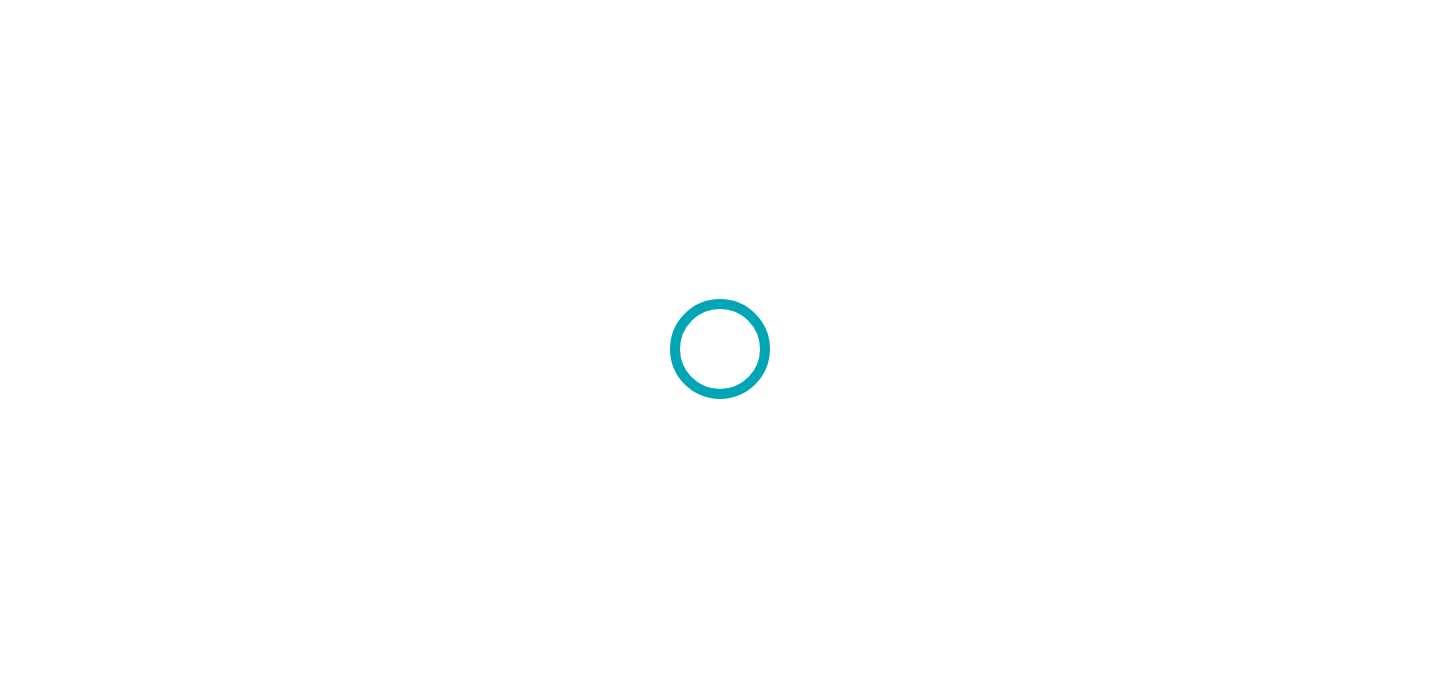 scroll, scrollTop: 0, scrollLeft: 0, axis: both 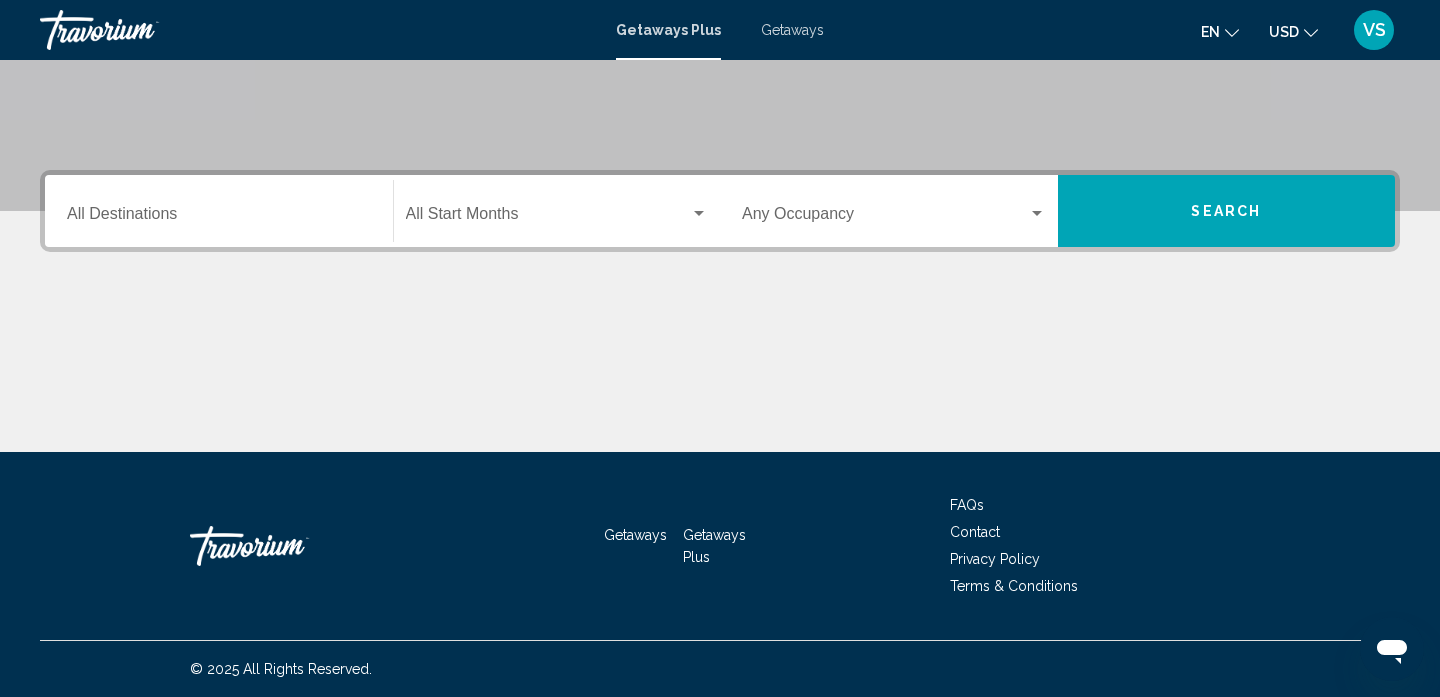 click on "Destination All Destinations" at bounding box center [219, 218] 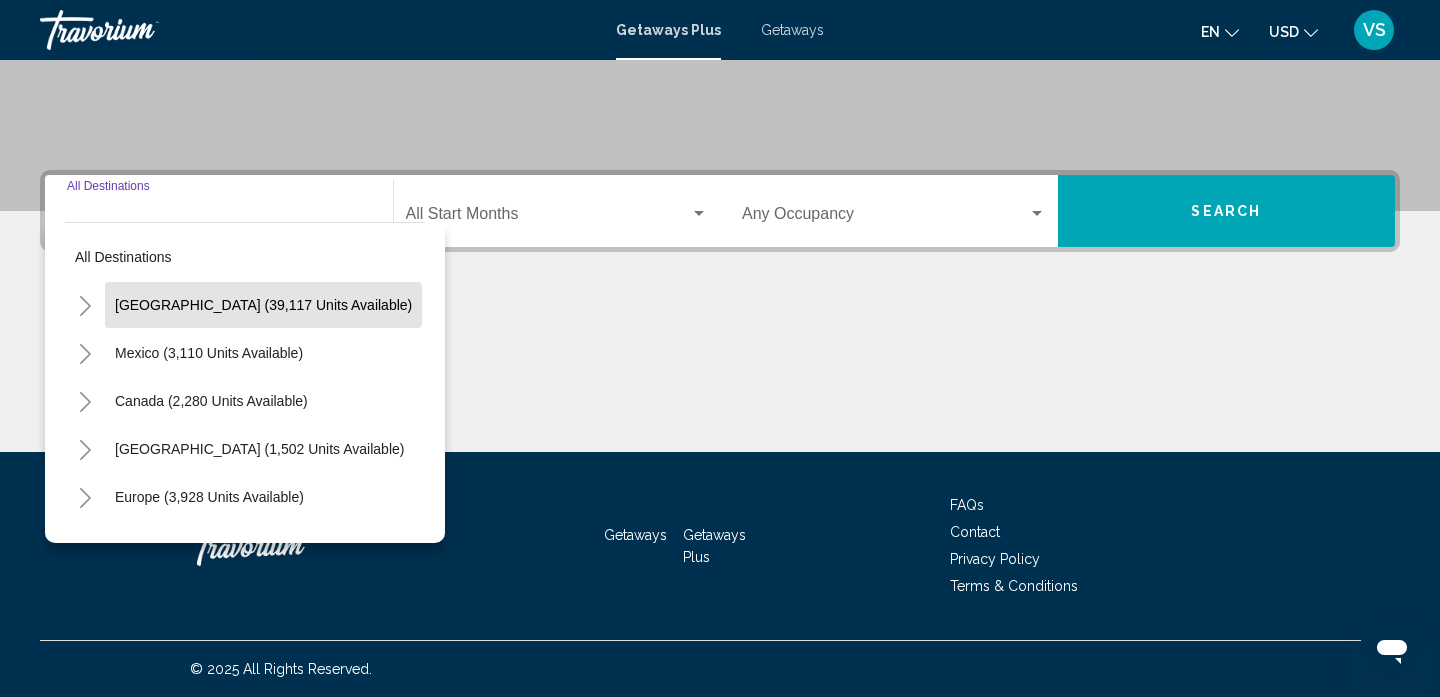 click on "[GEOGRAPHIC_DATA] (39,117 units available)" at bounding box center (209, 353) 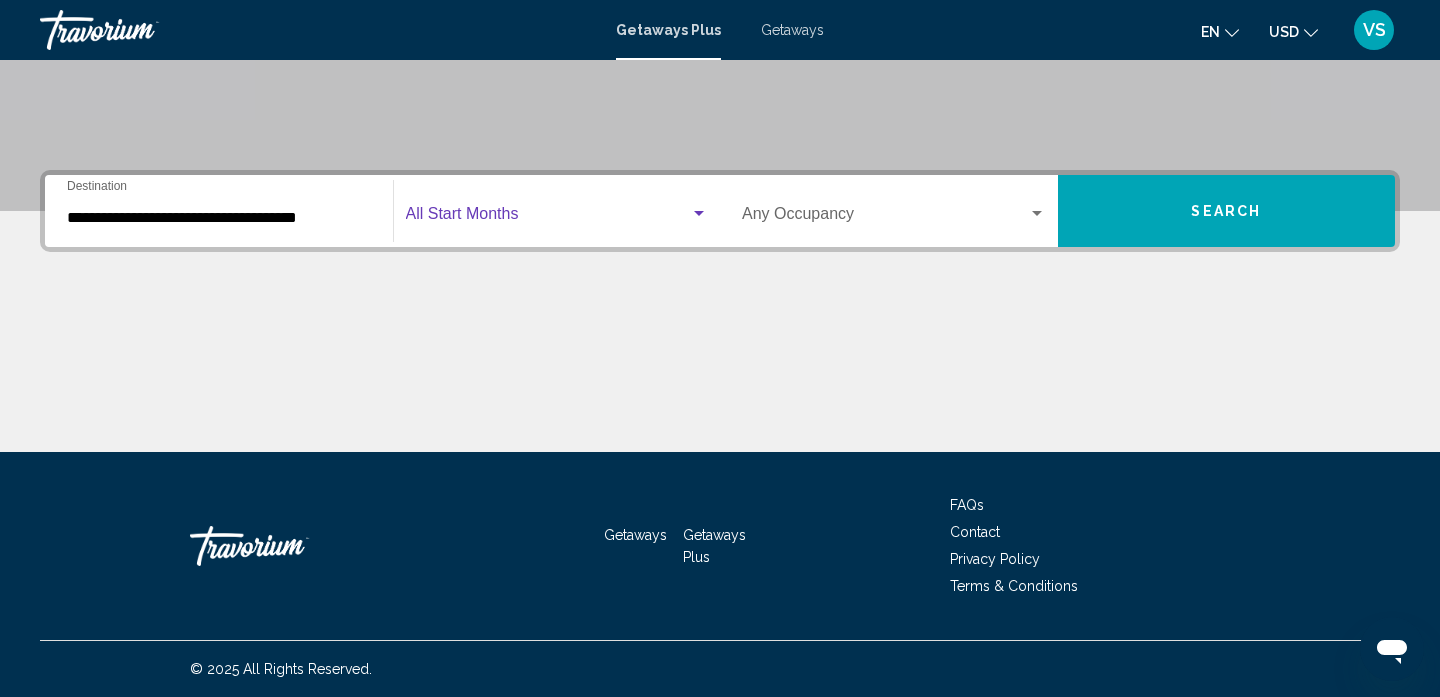 click at bounding box center [548, 218] 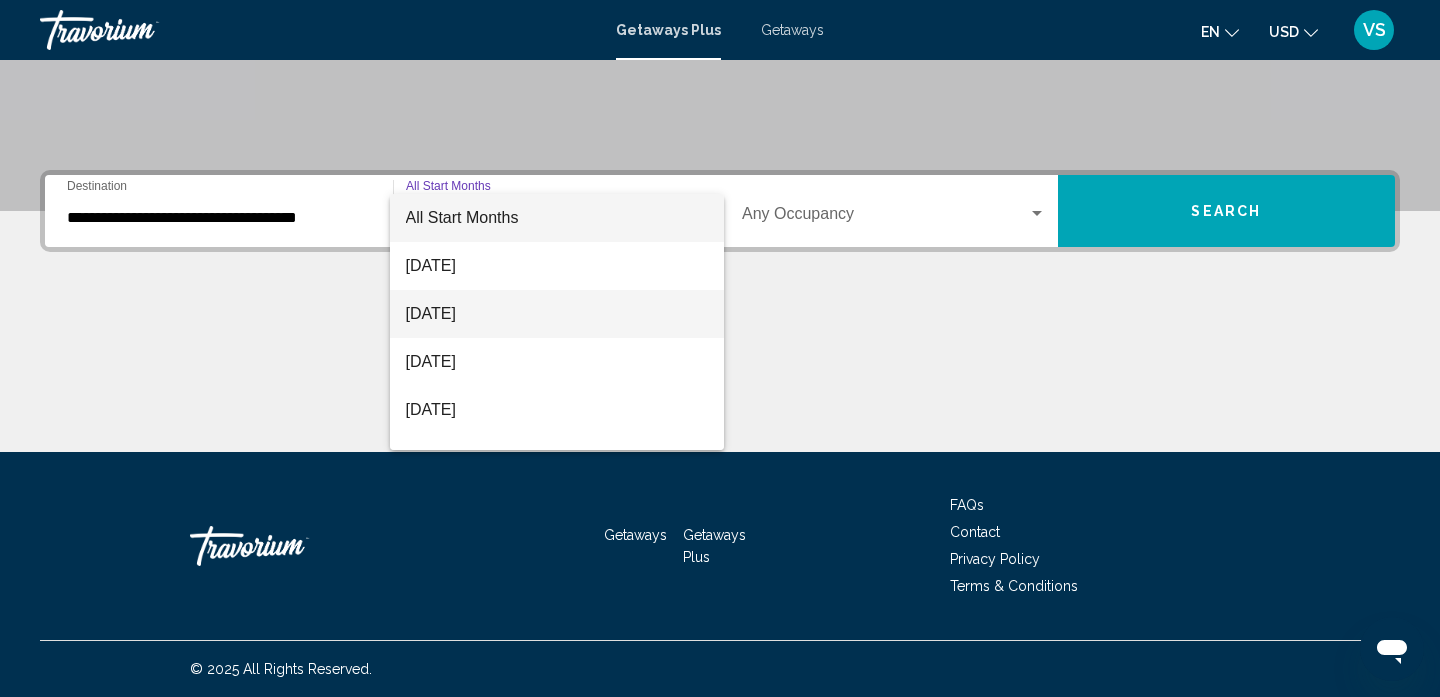click on "[DATE]" at bounding box center (557, 314) 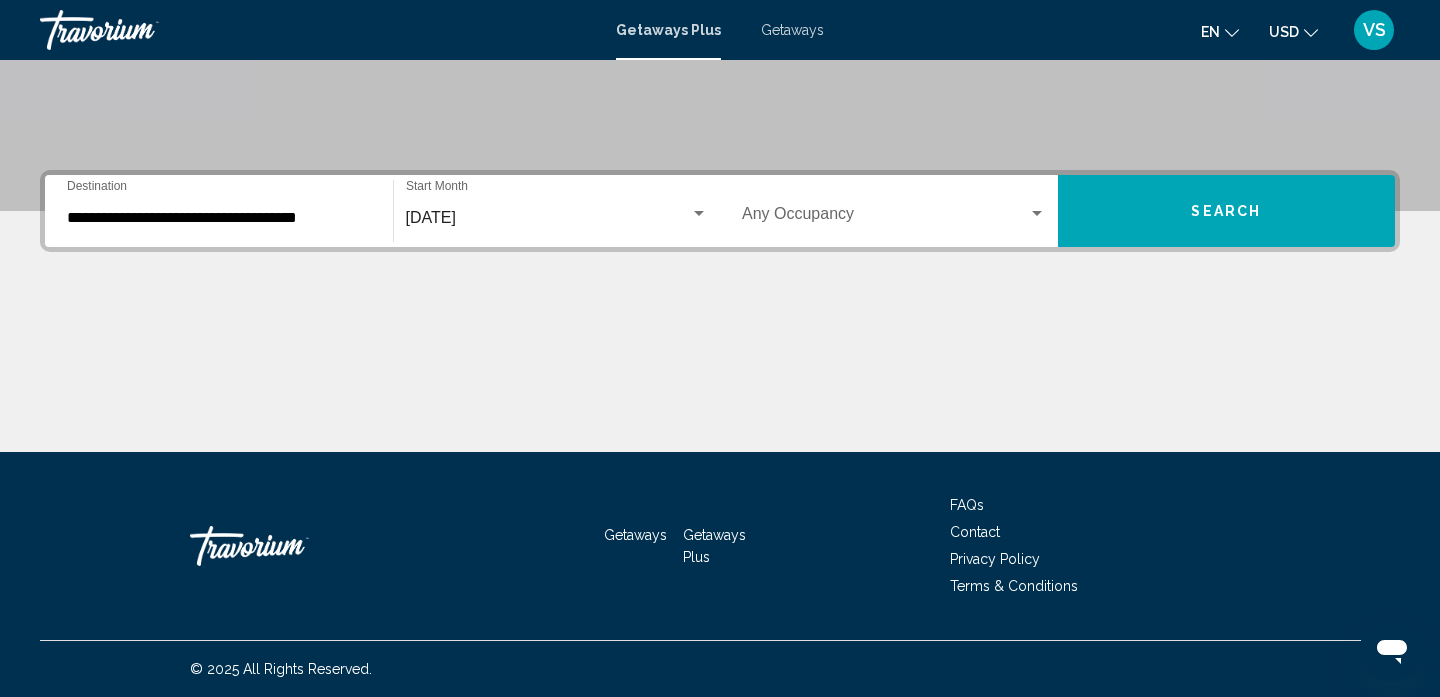 click on "Occupancy Any Occupancy" at bounding box center [894, 211] 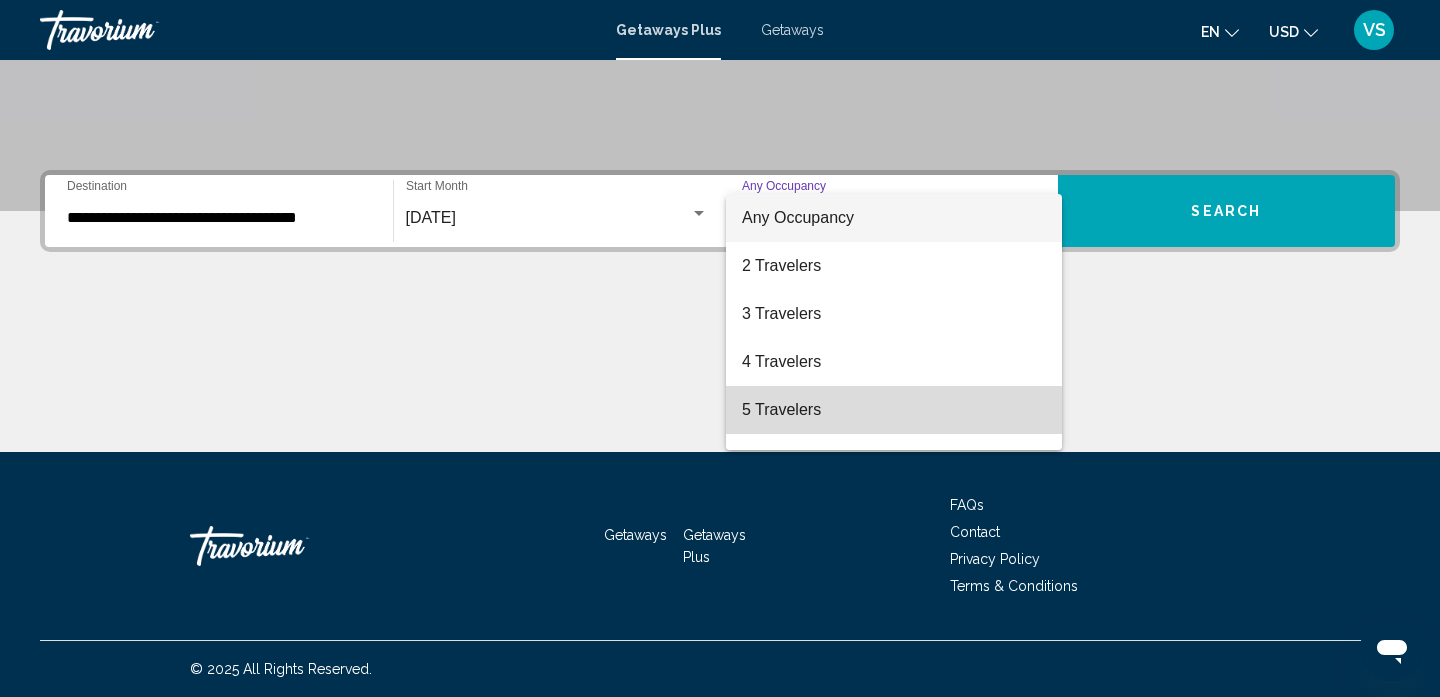 click on "5 Travelers" at bounding box center (894, 410) 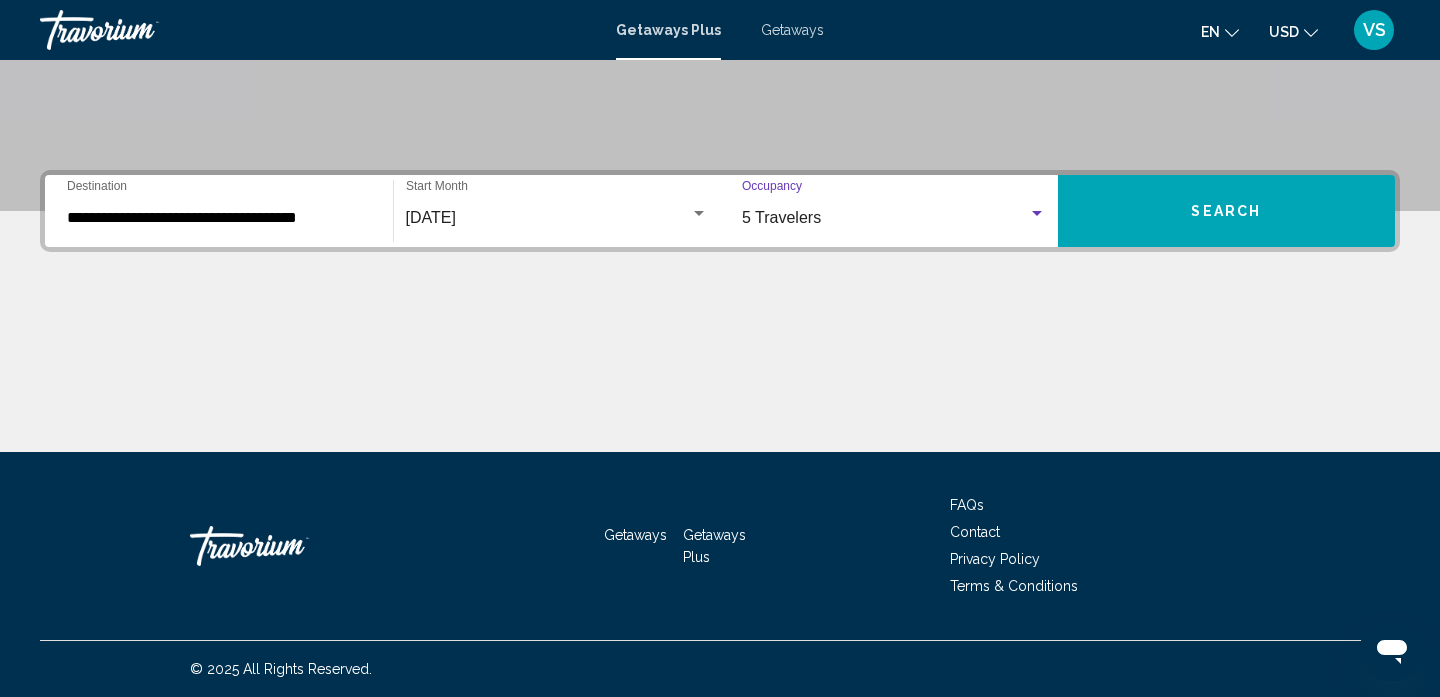 click on "Search" at bounding box center [1226, 212] 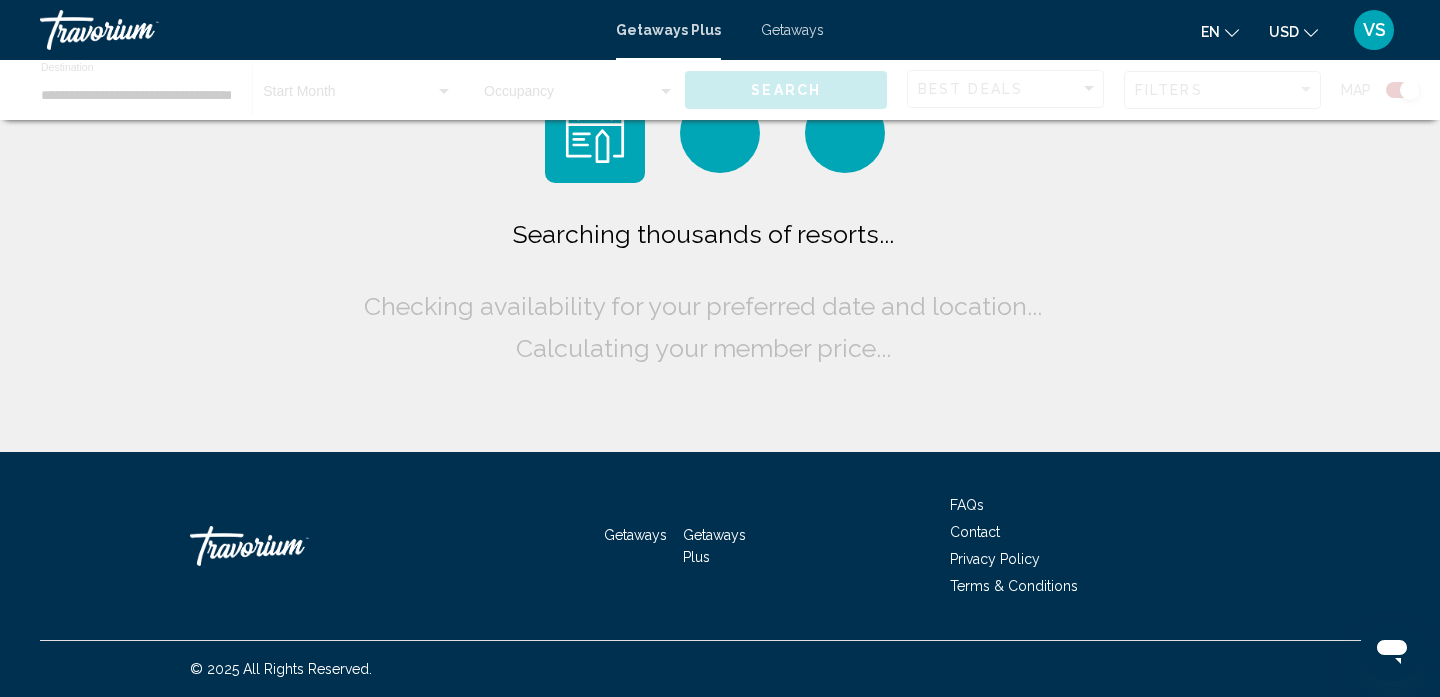 scroll, scrollTop: 0, scrollLeft: 0, axis: both 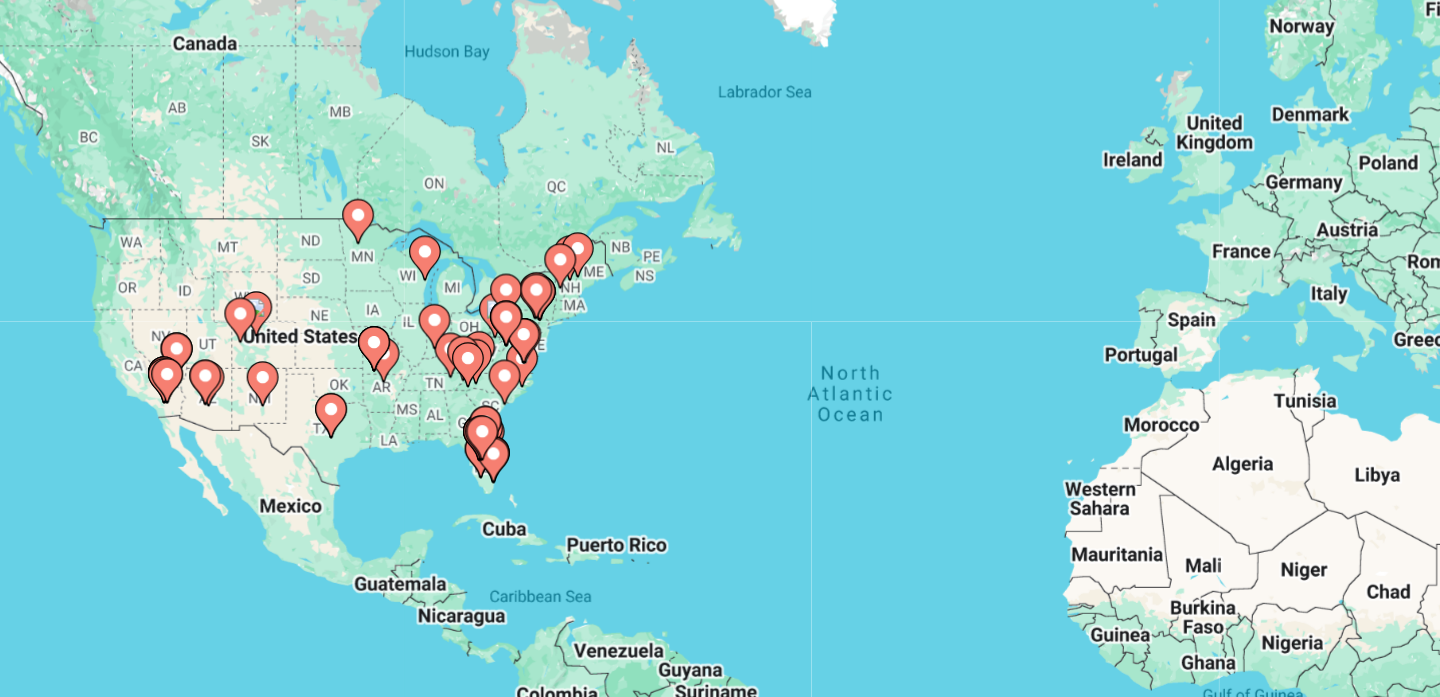click at bounding box center (428, 436) 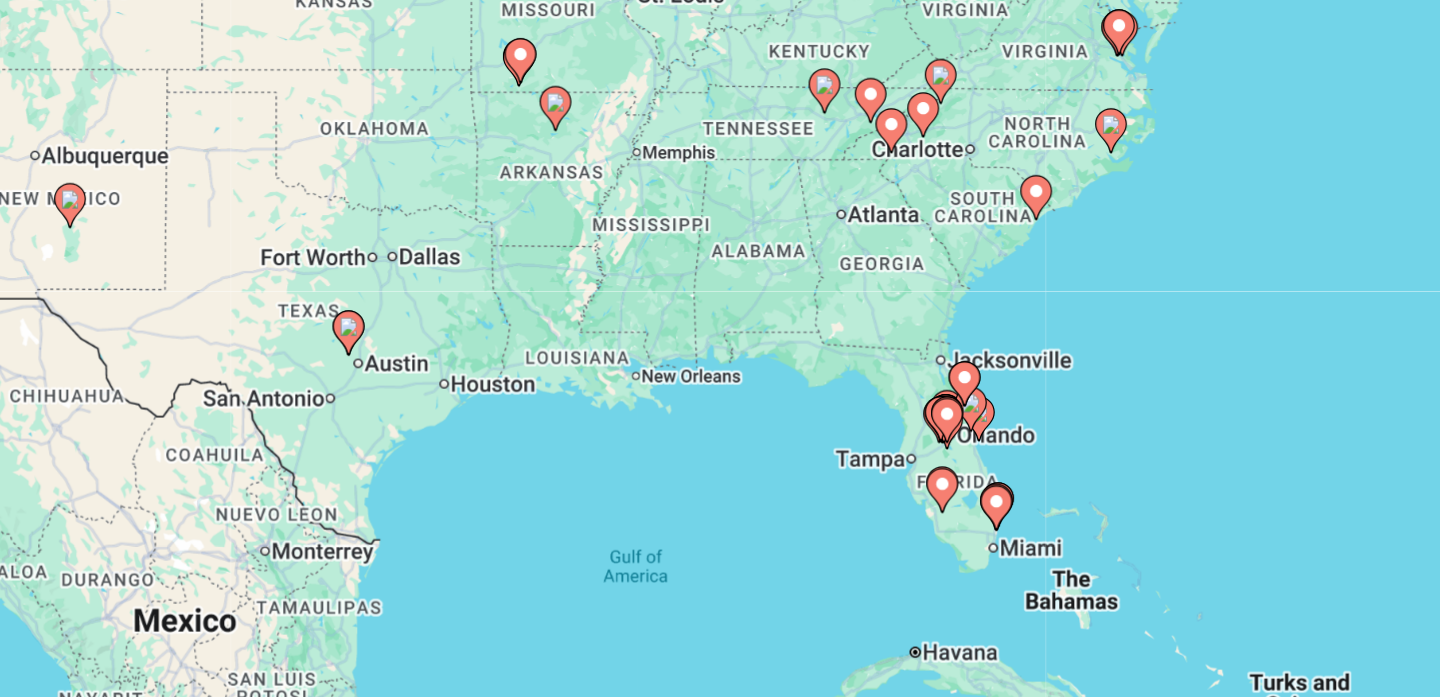 click 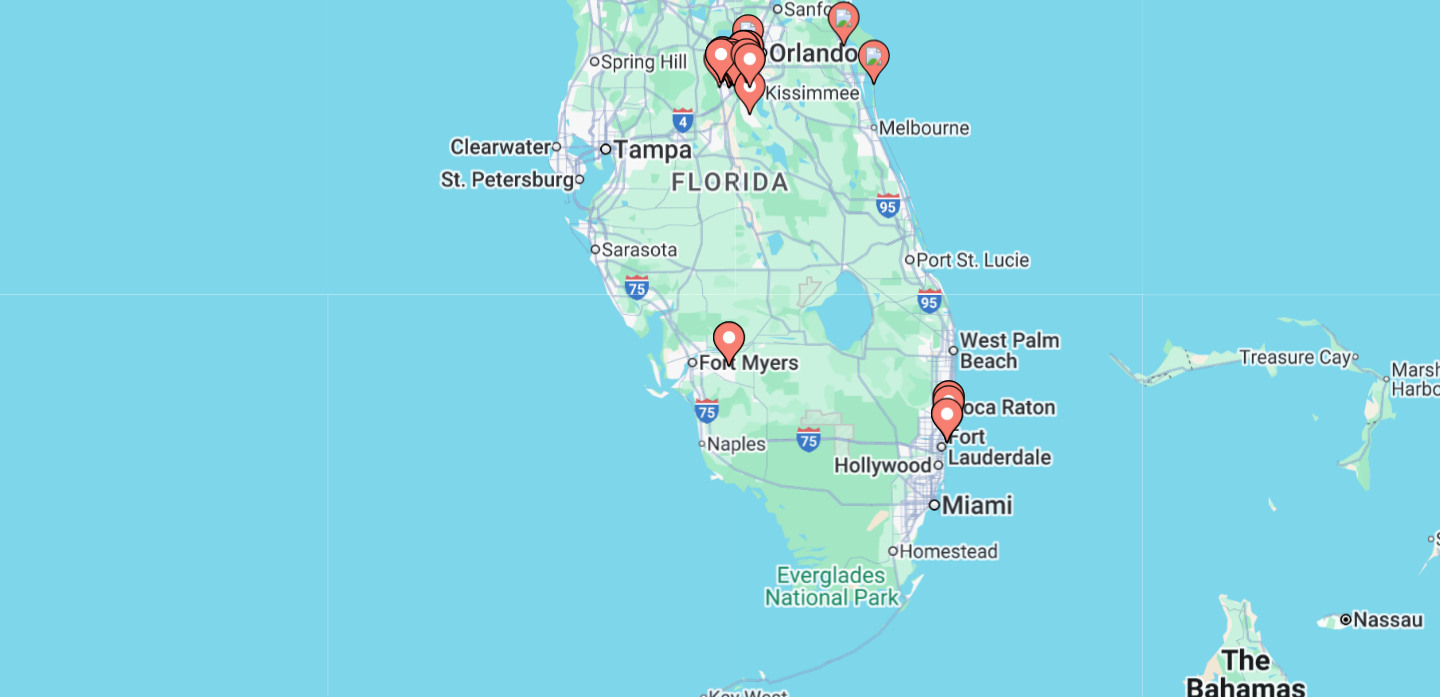 click 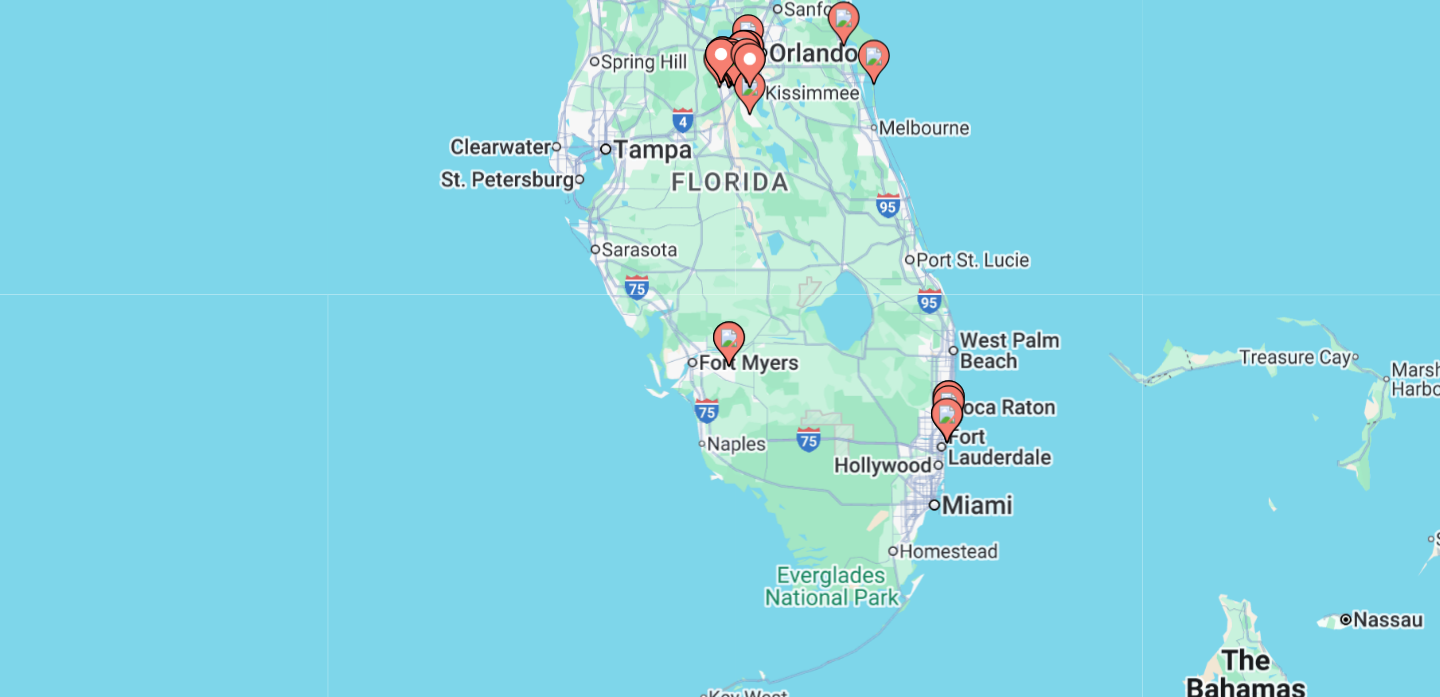 type on "**********" 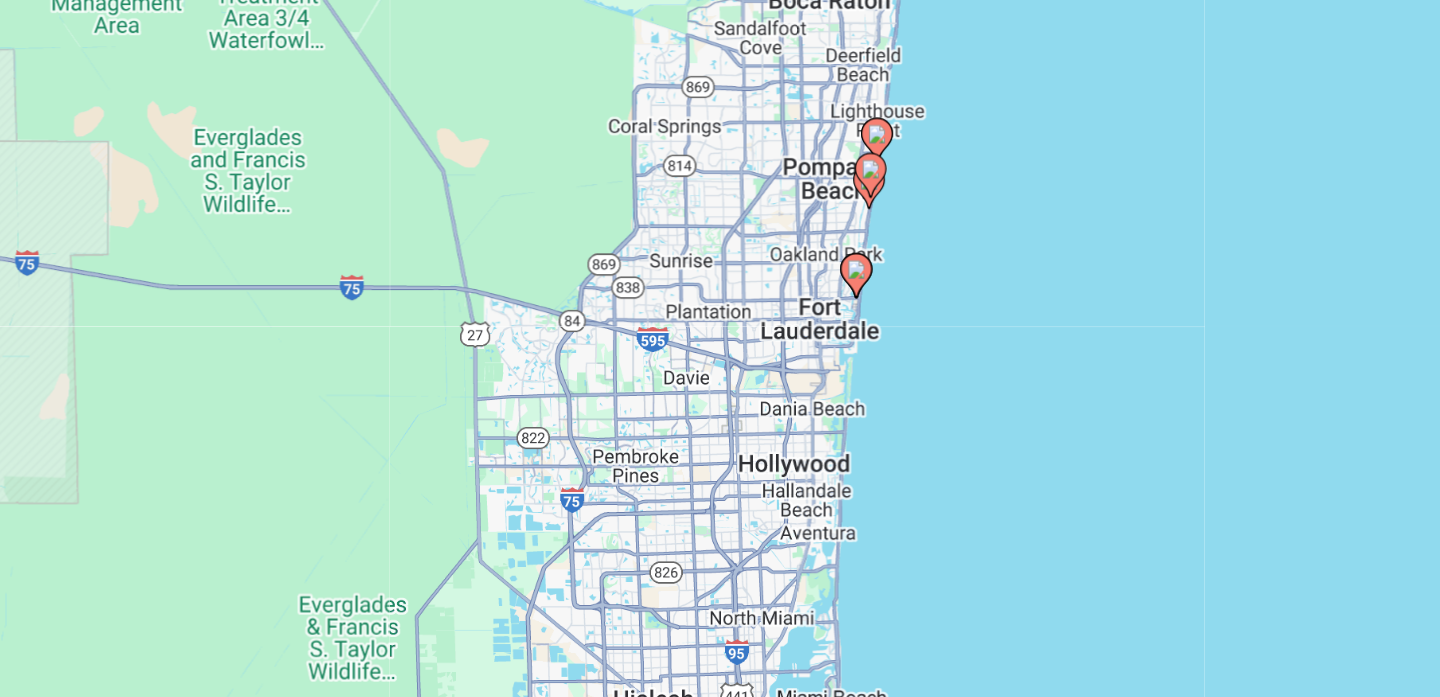 drag, startPoint x: 702, startPoint y: 336, endPoint x: 640, endPoint y: 243, distance: 111.77209 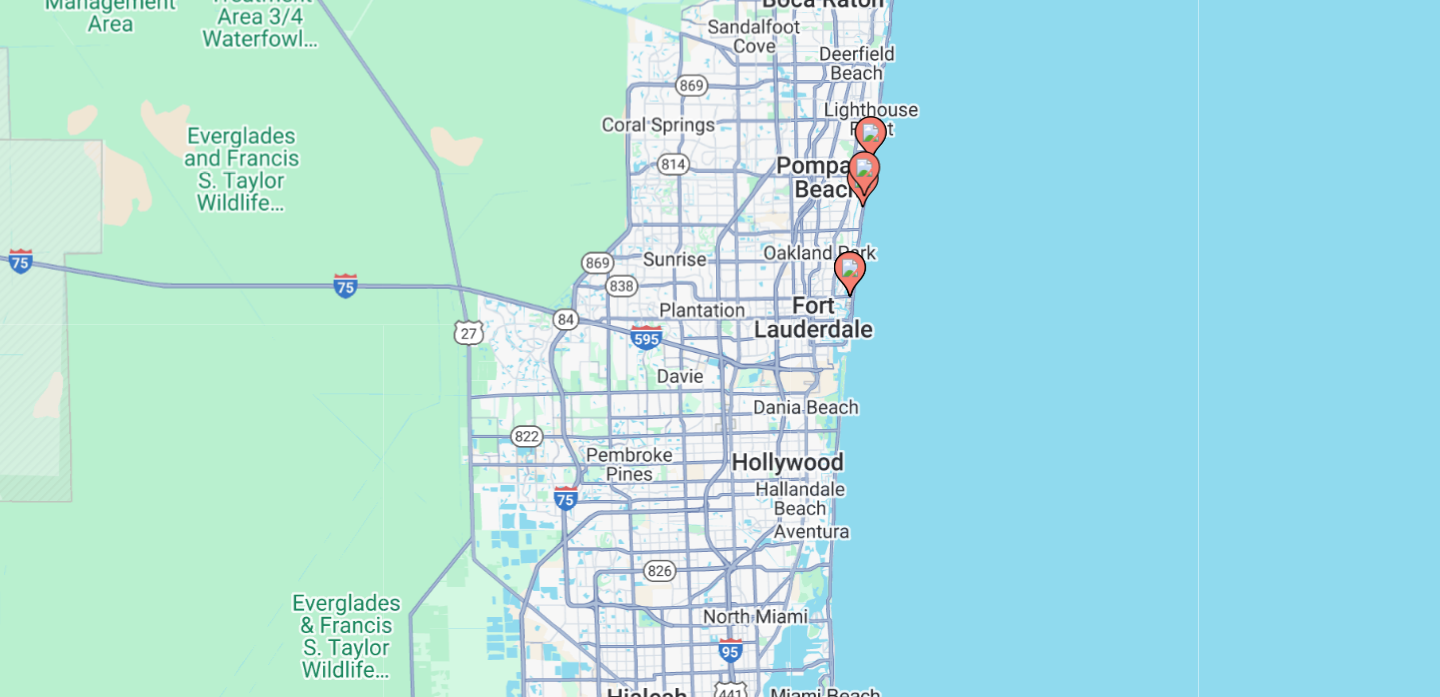 click 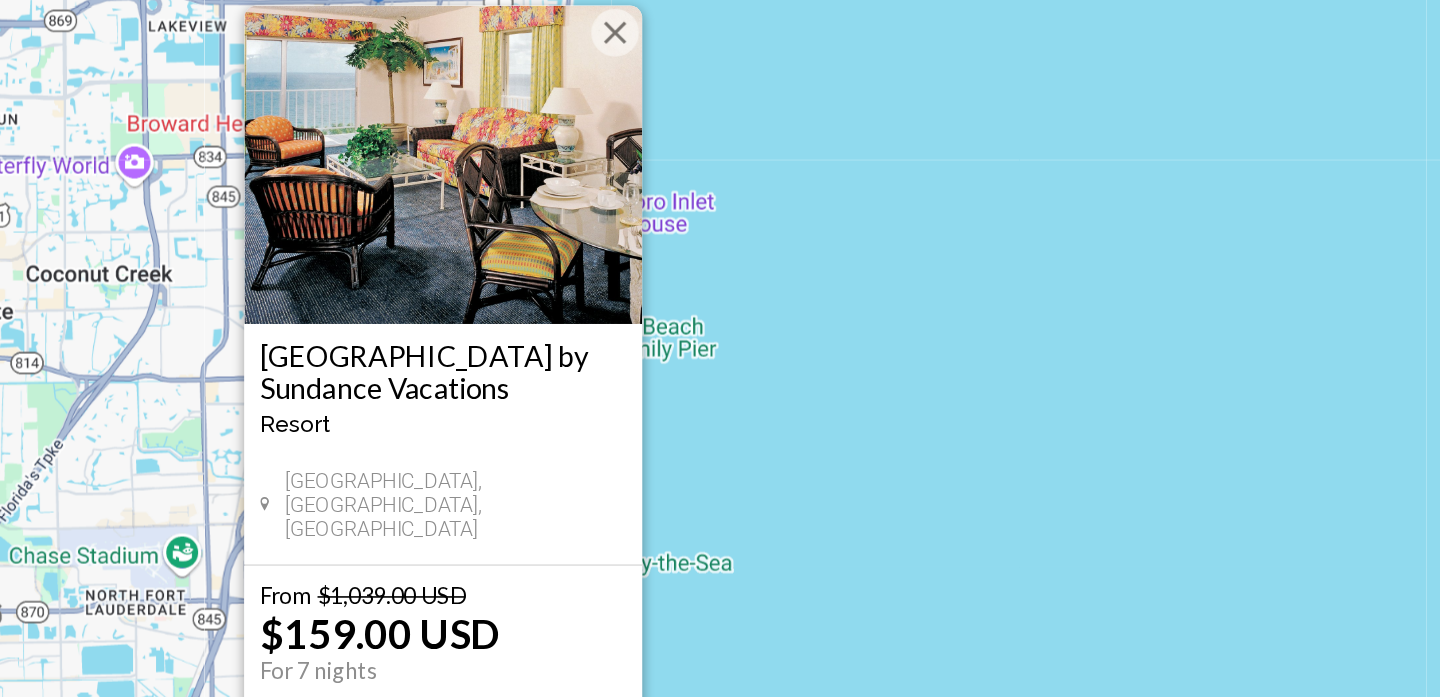 click at bounding box center [585, 187] 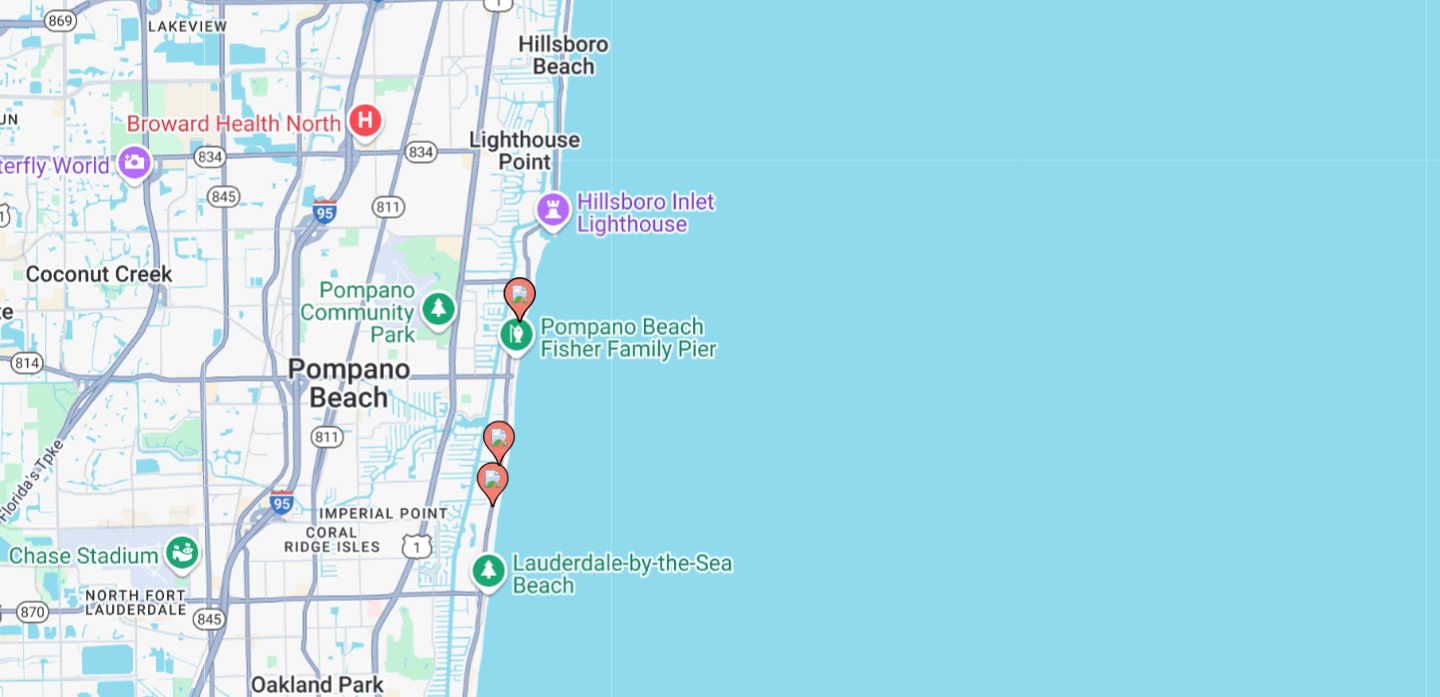 click 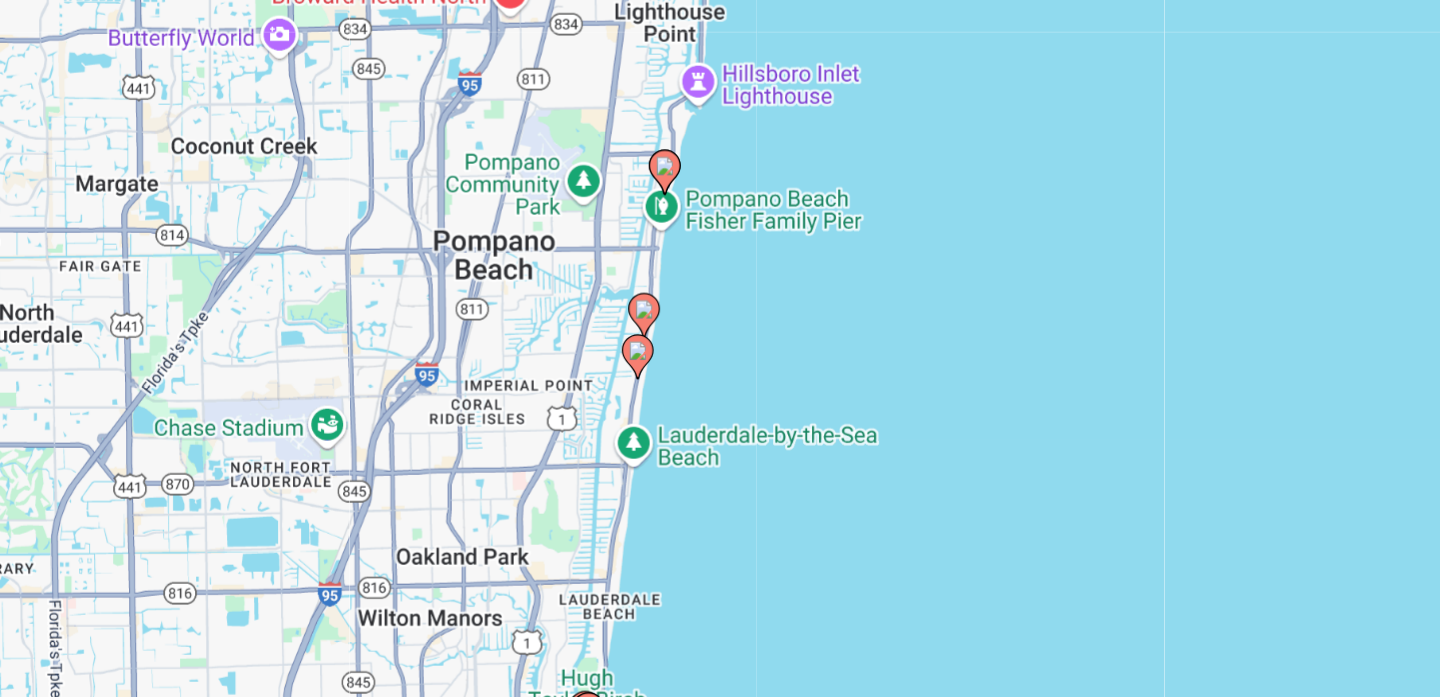 click 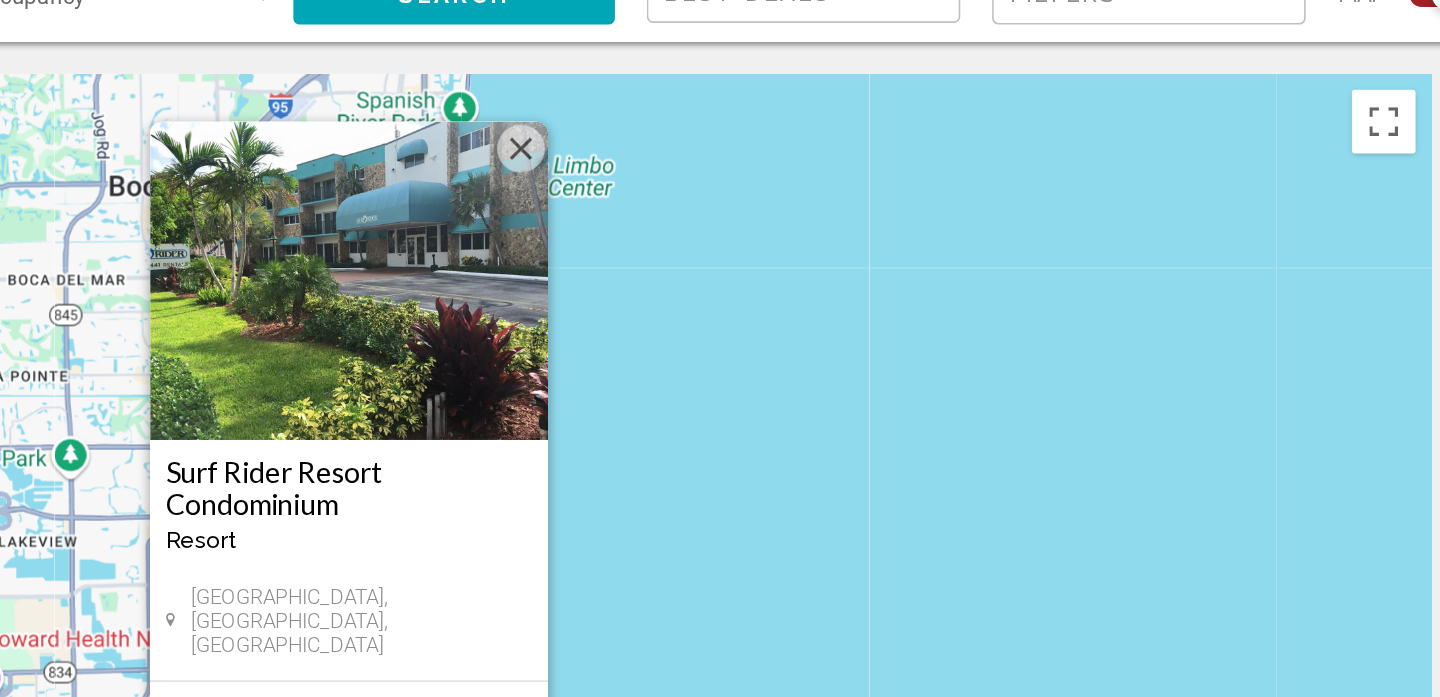 click at bounding box center (828, 187) 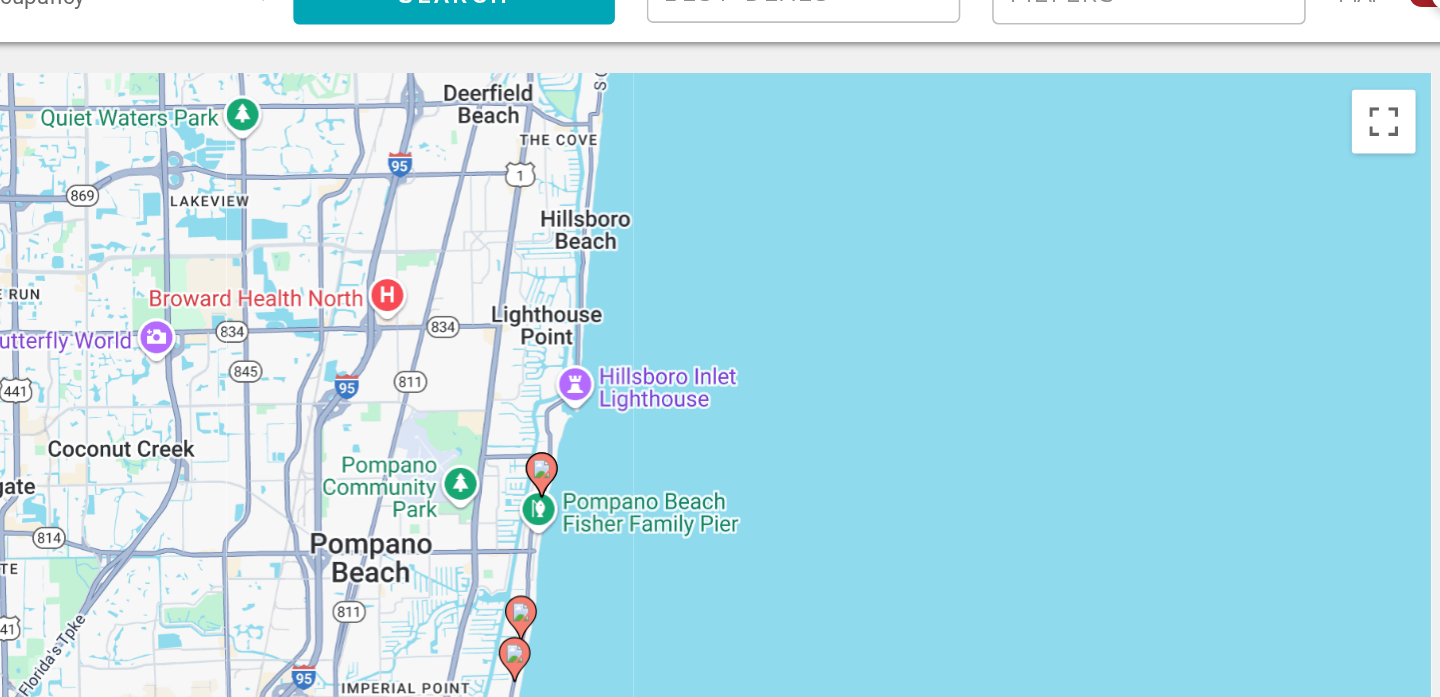 drag, startPoint x: 297, startPoint y: 314, endPoint x: 405, endPoint y: 98, distance: 241.49535 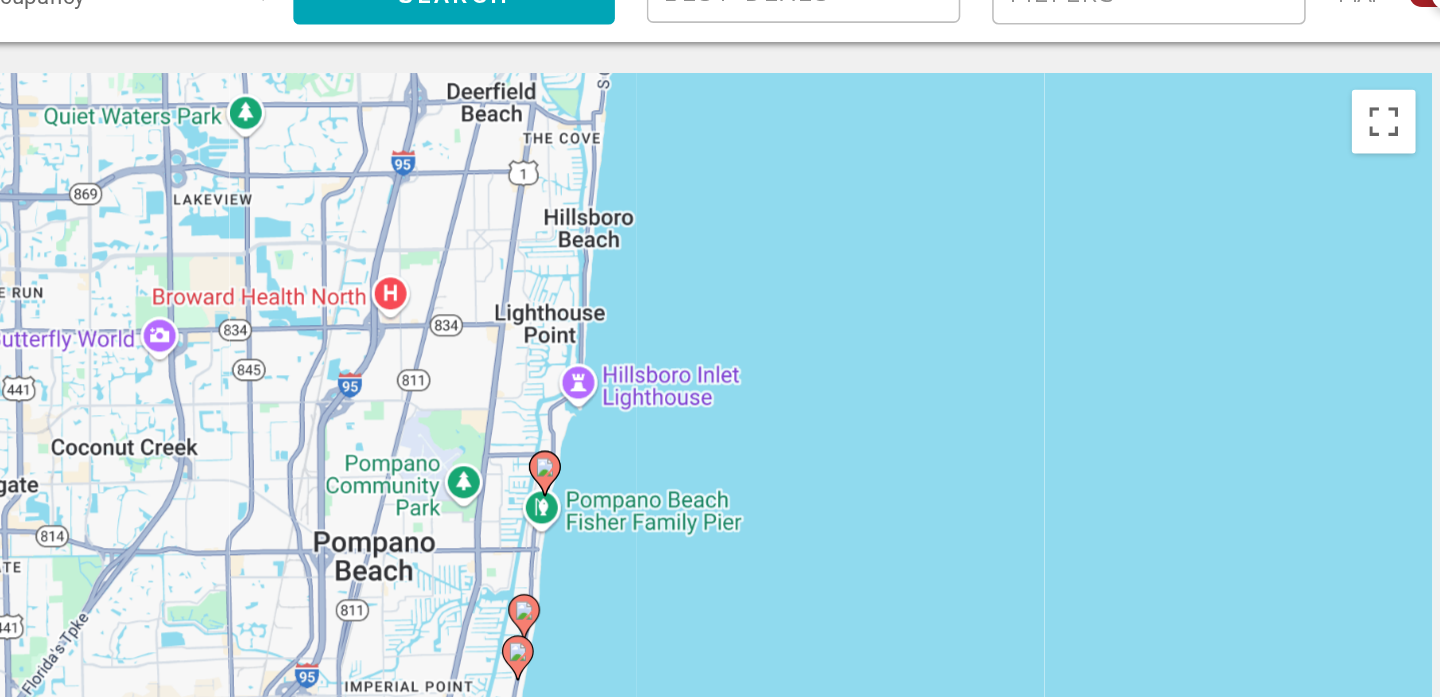 click 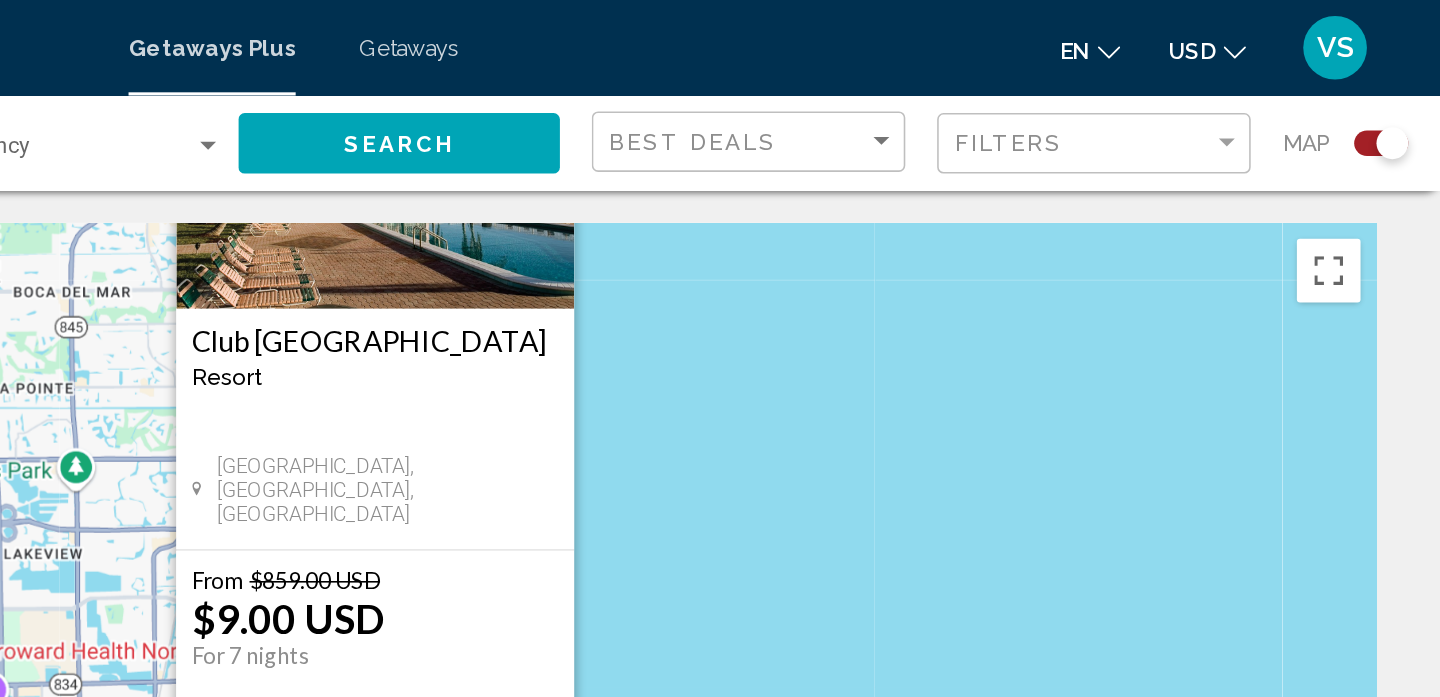 drag, startPoint x: 390, startPoint y: 332, endPoint x: 441, endPoint y: 154, distance: 185.1621 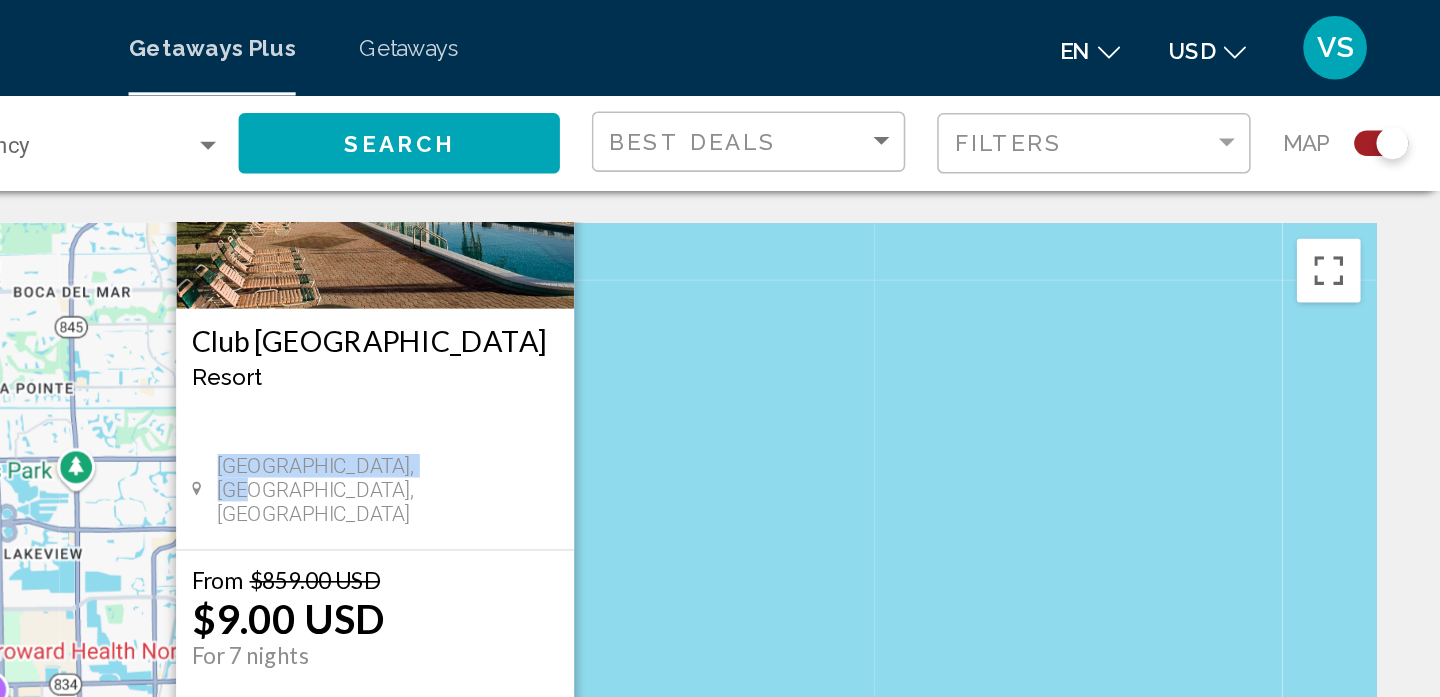 drag, startPoint x: 312, startPoint y: 326, endPoint x: 335, endPoint y: 254, distance: 75.58439 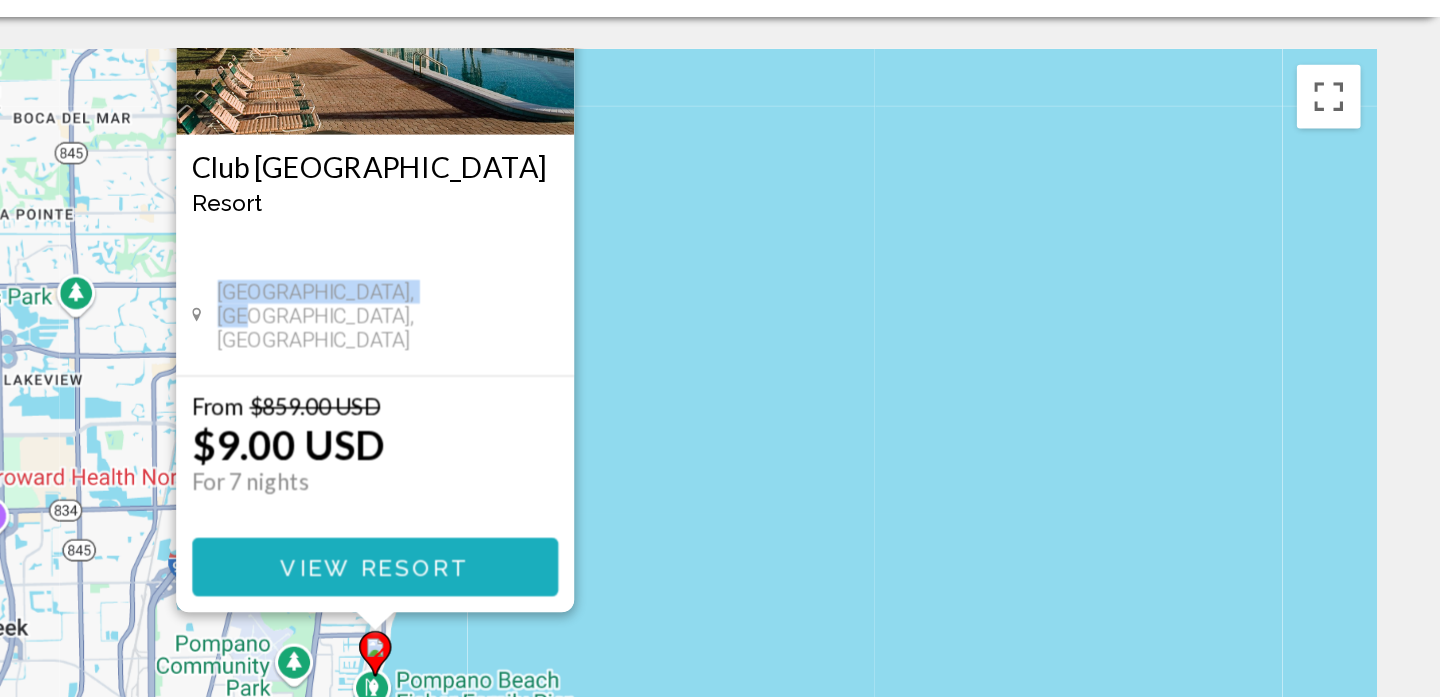 click on "View Resort" at bounding box center (770, 466) 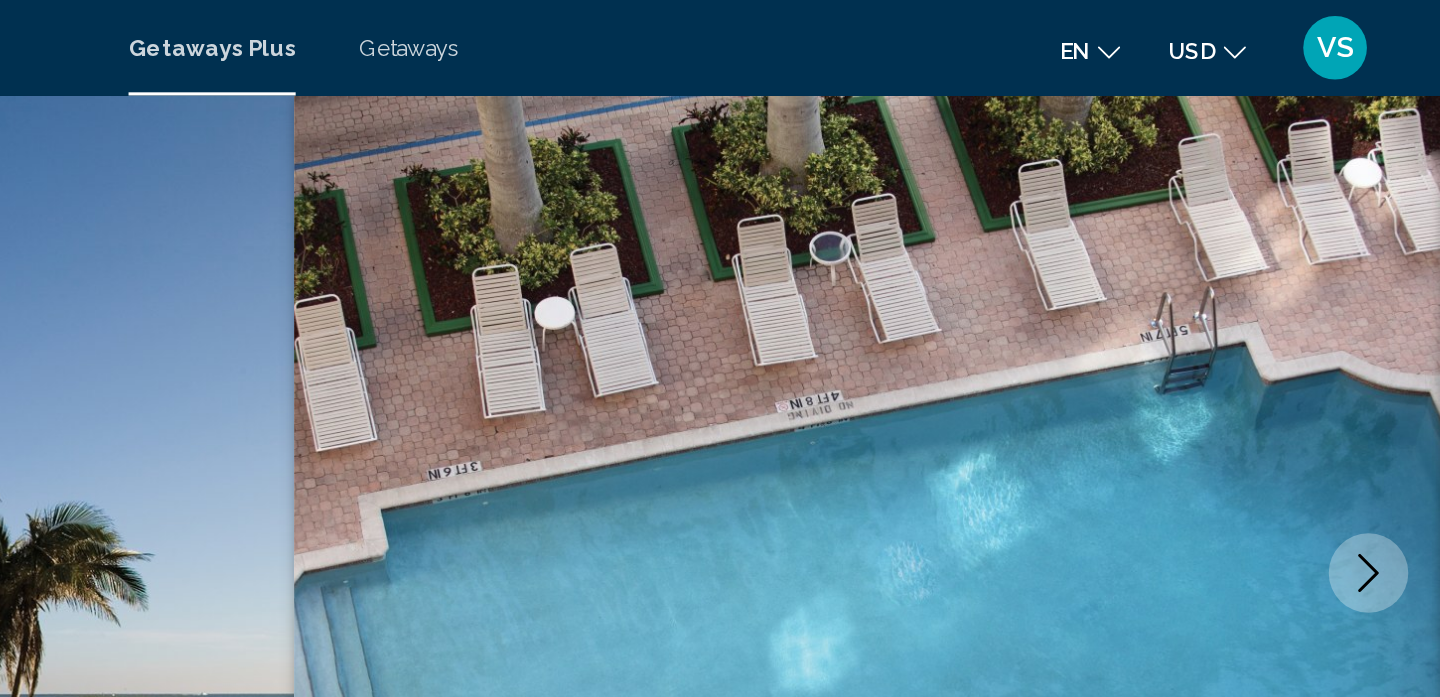 click at bounding box center [1080, 360] 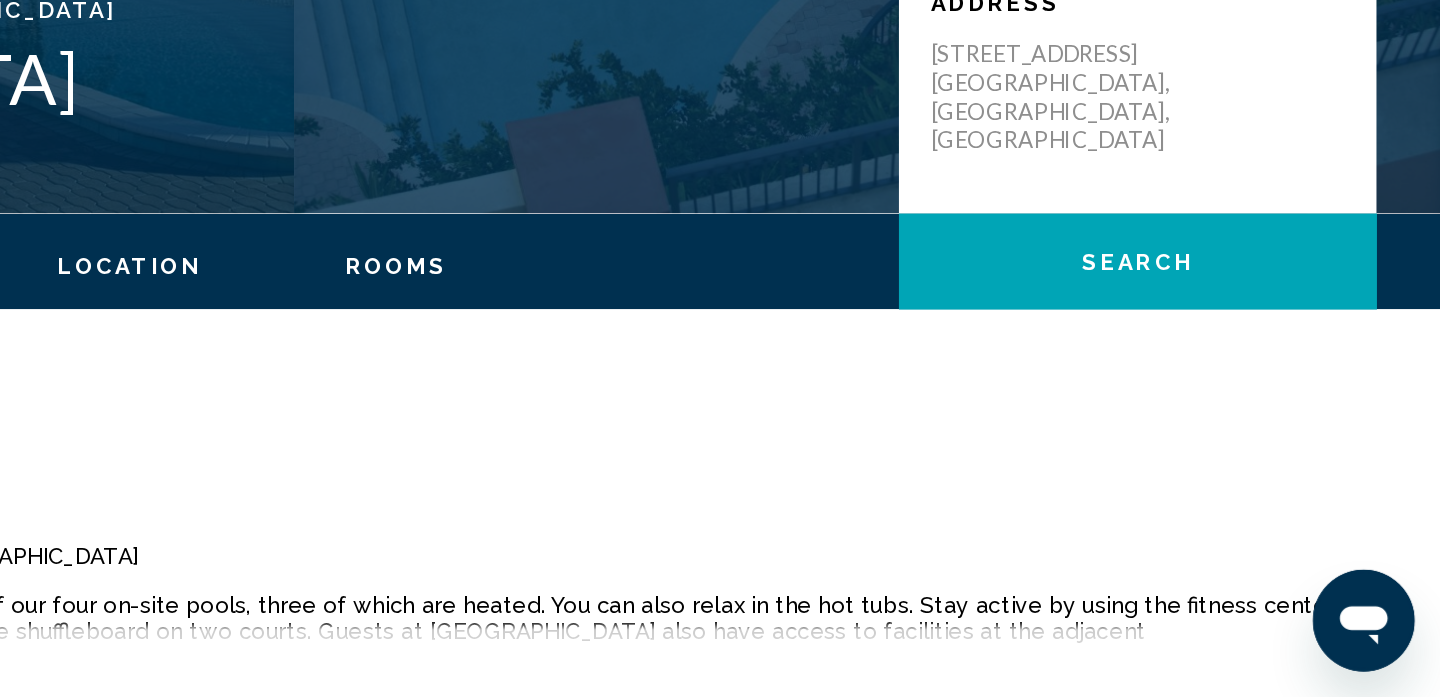 scroll, scrollTop: 304, scrollLeft: 0, axis: vertical 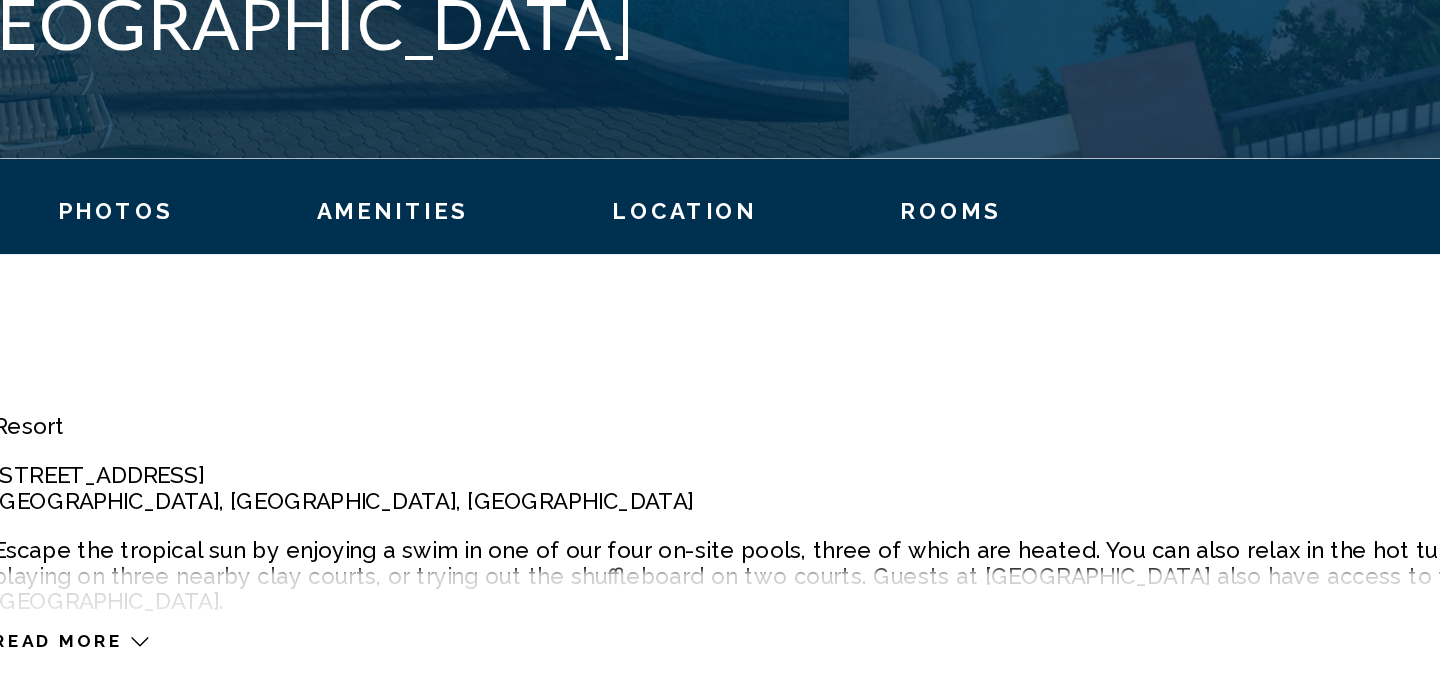 click on "Photos" at bounding box center (259, 389) 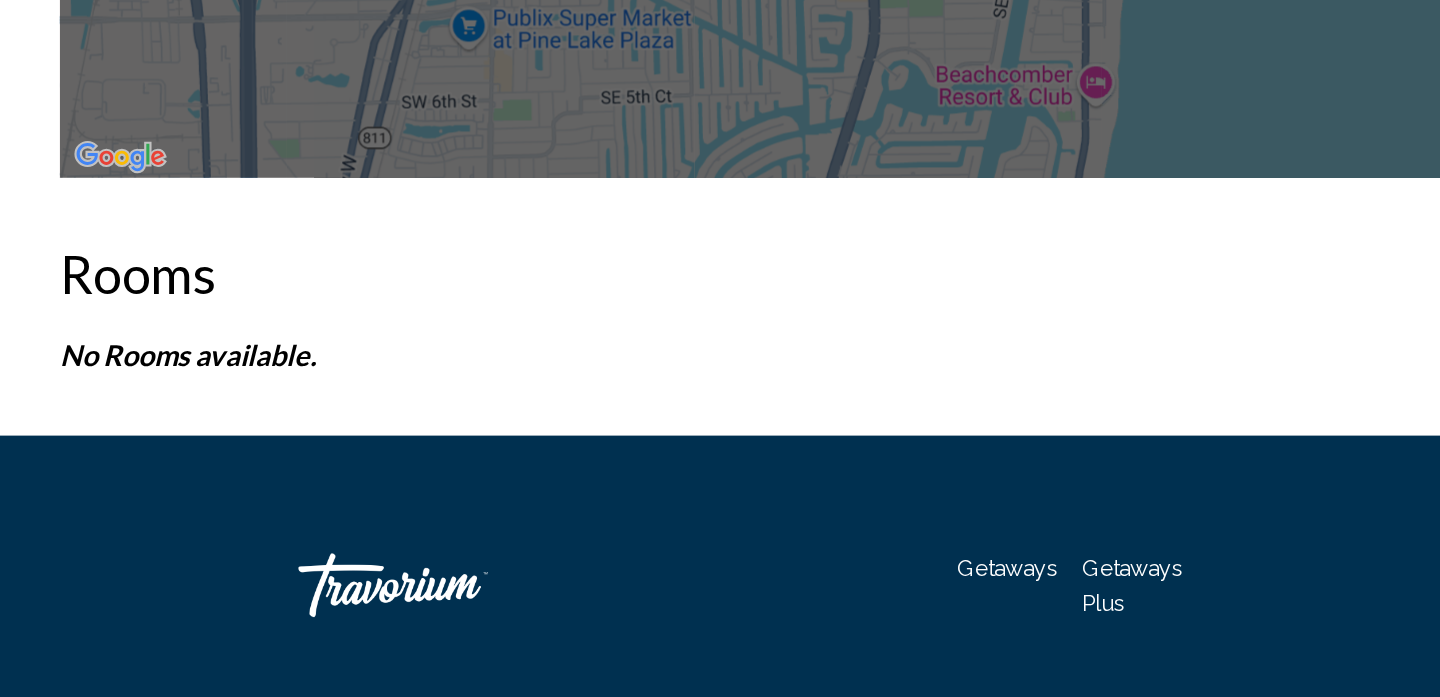 scroll, scrollTop: 3594, scrollLeft: 0, axis: vertical 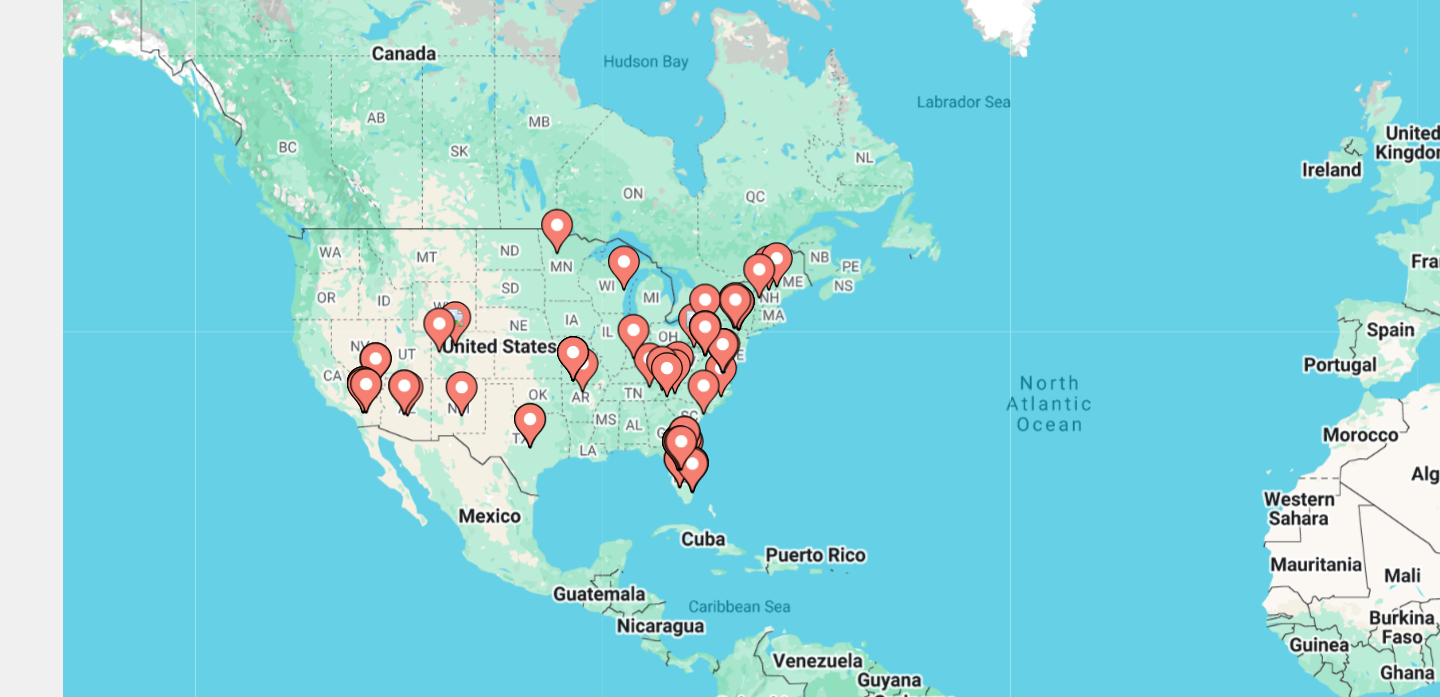 click 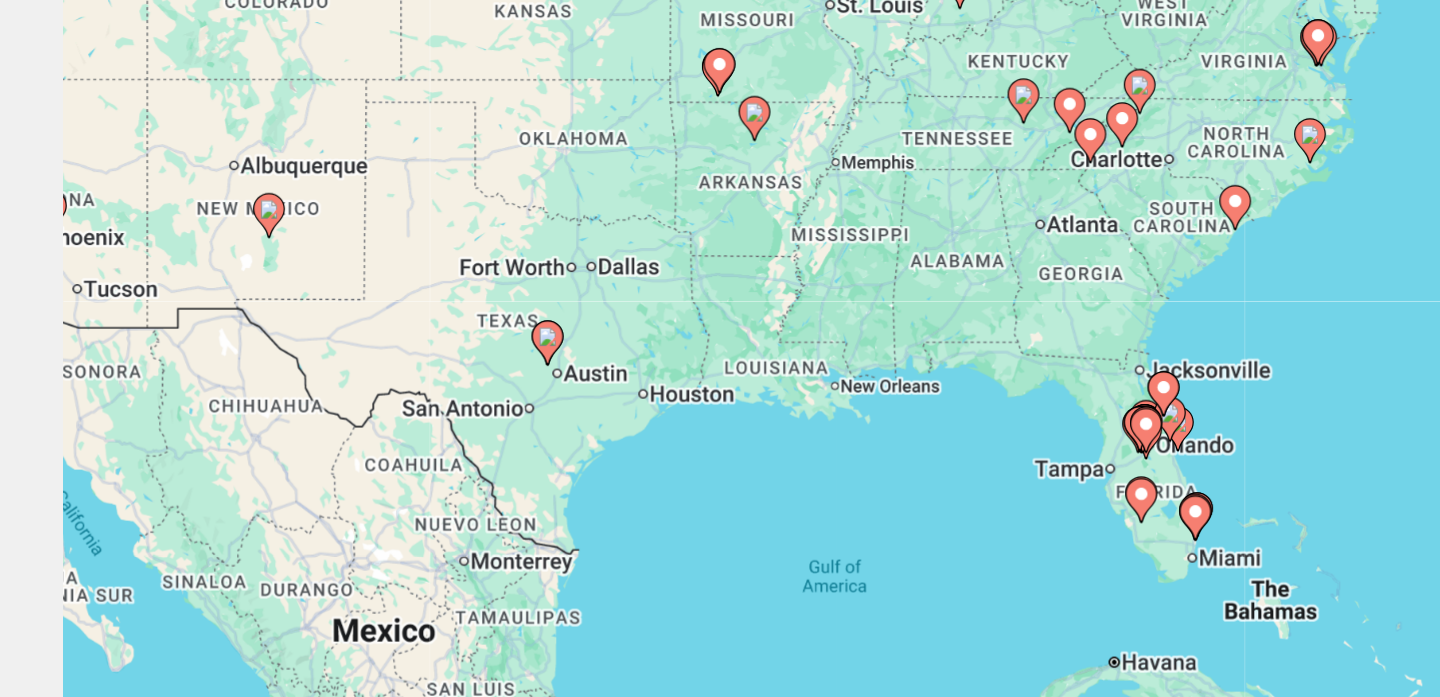 click 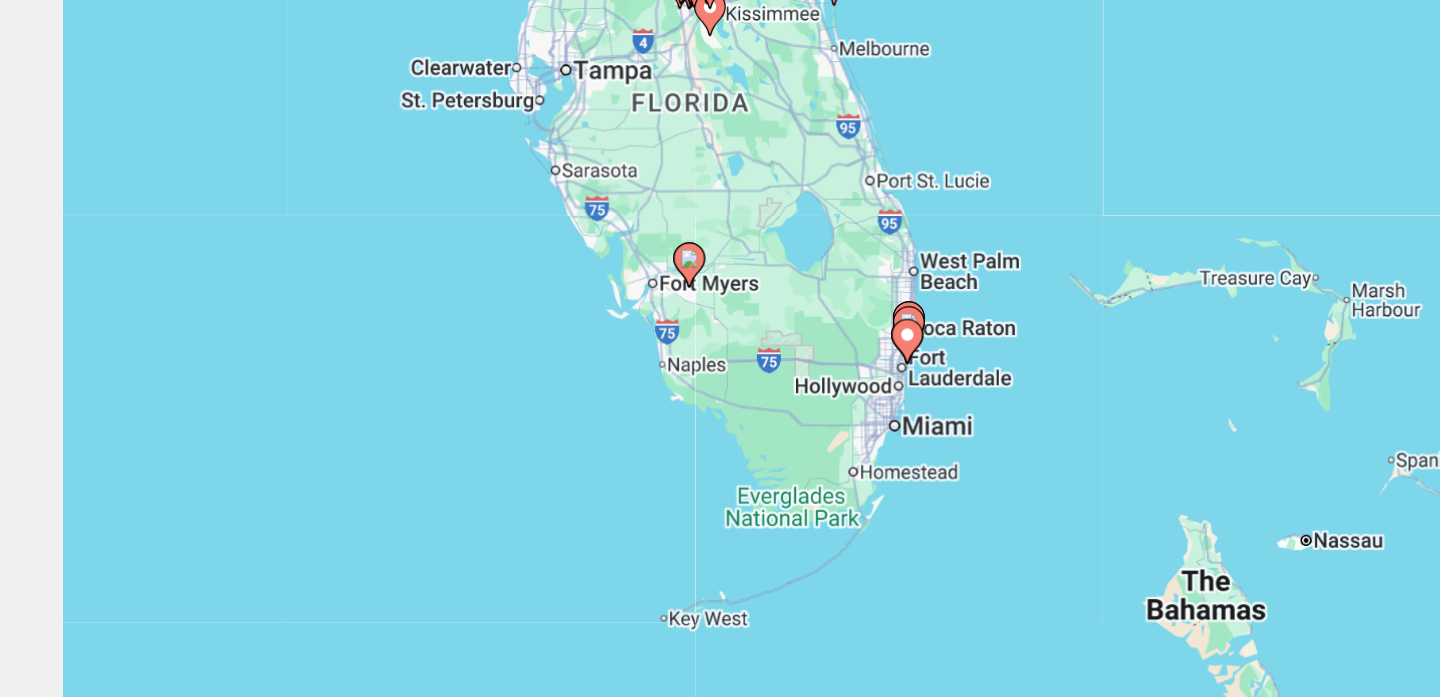 drag, startPoint x: 800, startPoint y: 329, endPoint x: 589, endPoint y: 260, distance: 221.9955 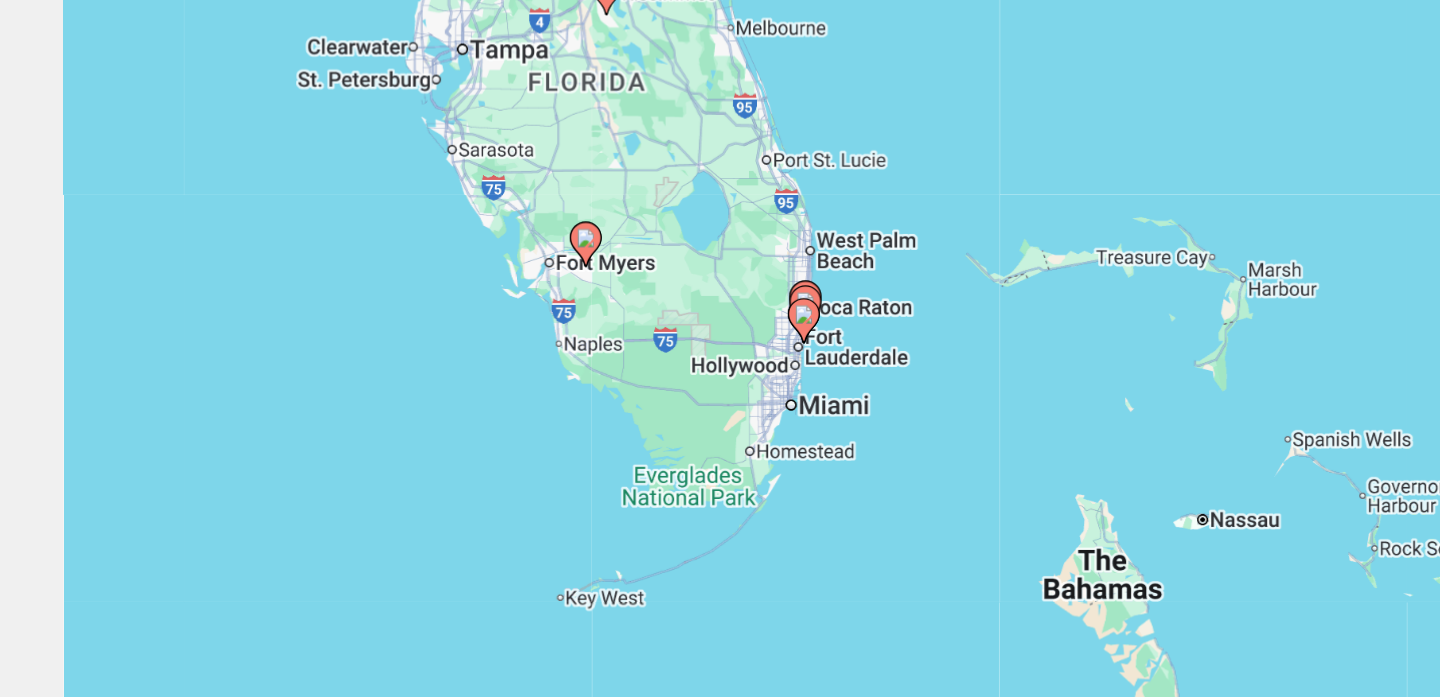 click on "To navigate, press the arrow keys. To activate drag with keyboard, press Alt + Enter. Once in keyboard drag state, use the arrow keys to move the marker. To complete the drag, press the Enter key. To cancel, press Escape." at bounding box center [720, 440] 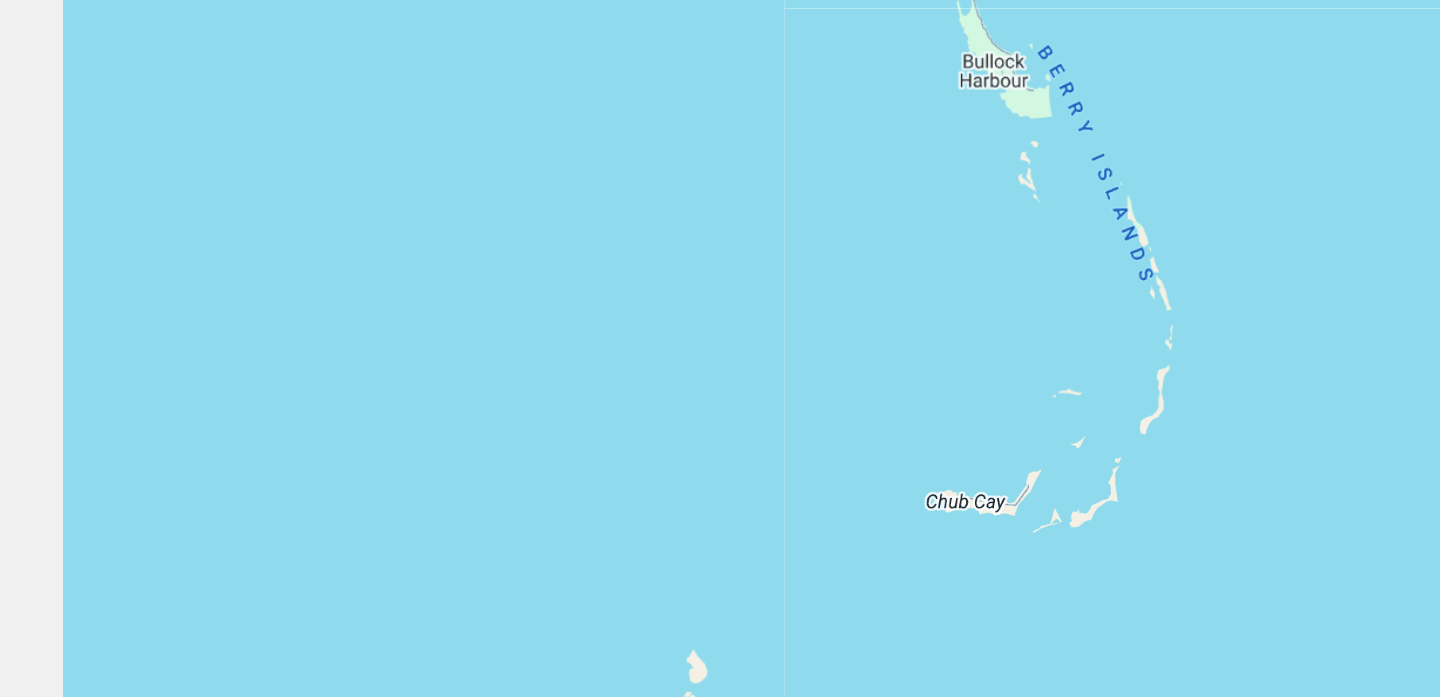 drag, startPoint x: 409, startPoint y: 166, endPoint x: 769, endPoint y: 402, distance: 430.4602 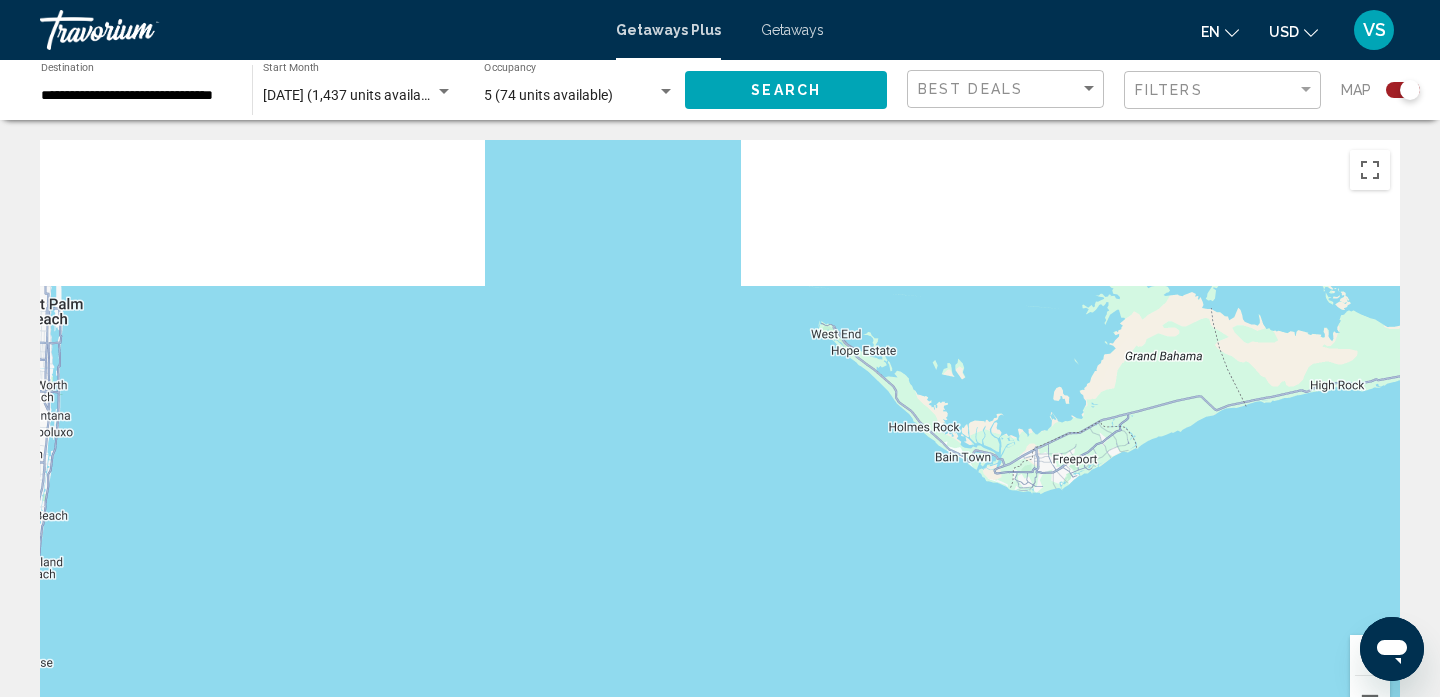 drag, startPoint x: 745, startPoint y: 400, endPoint x: 780, endPoint y: 685, distance: 287.14108 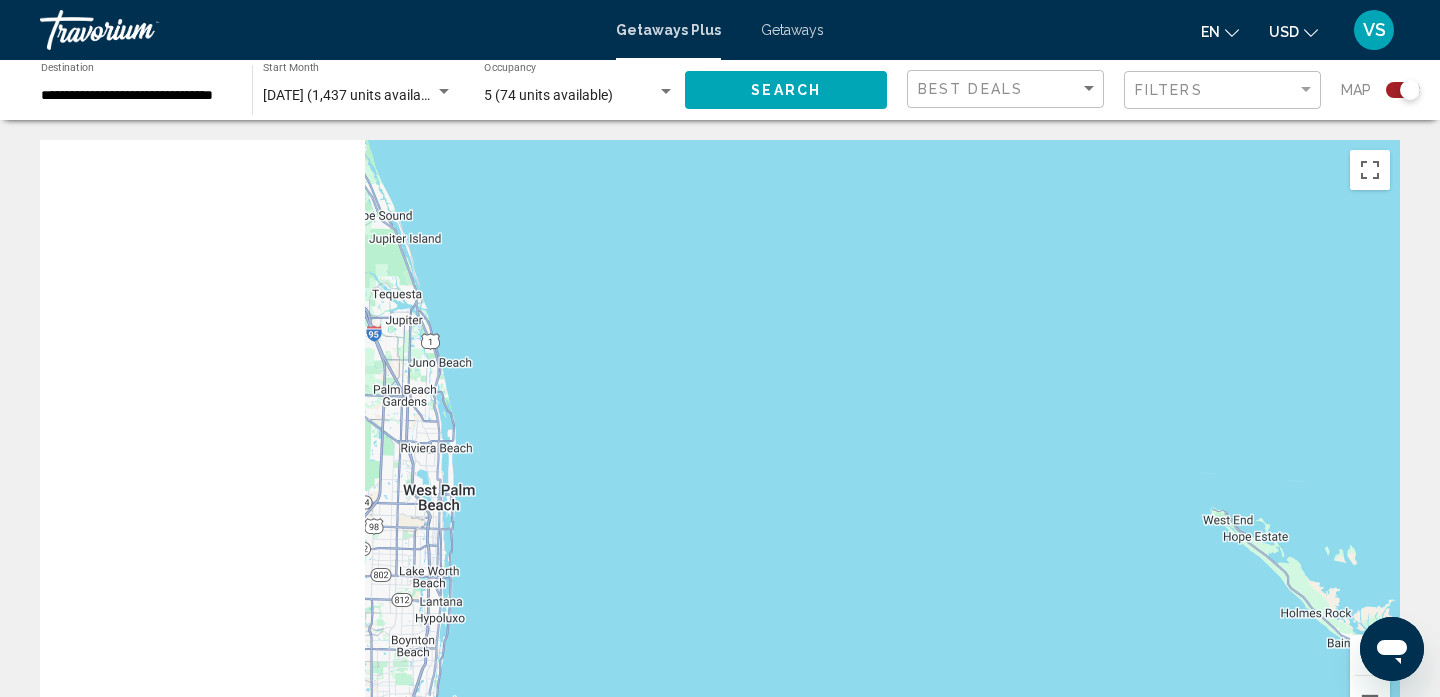 drag, startPoint x: 694, startPoint y: 465, endPoint x: 1302, endPoint y: 608, distance: 624.5903 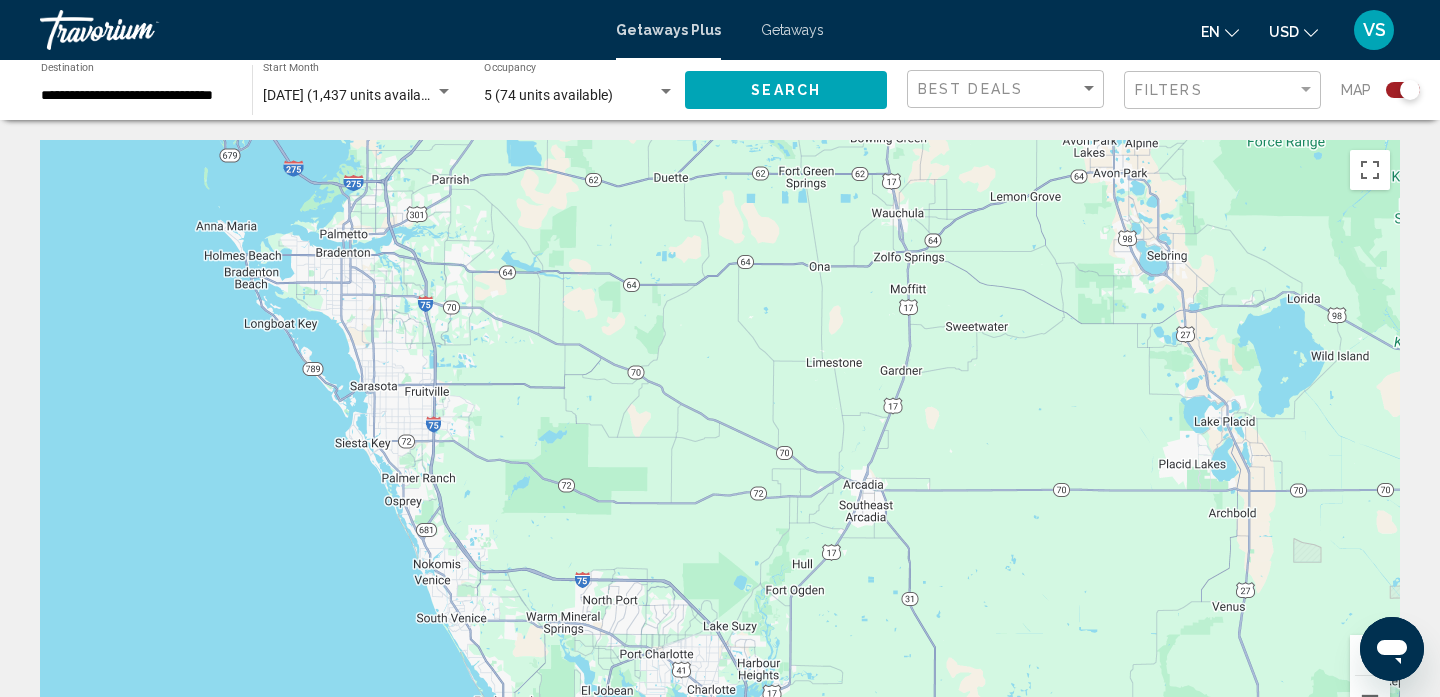drag, startPoint x: 1032, startPoint y: 398, endPoint x: 707, endPoint y: 307, distance: 337.49963 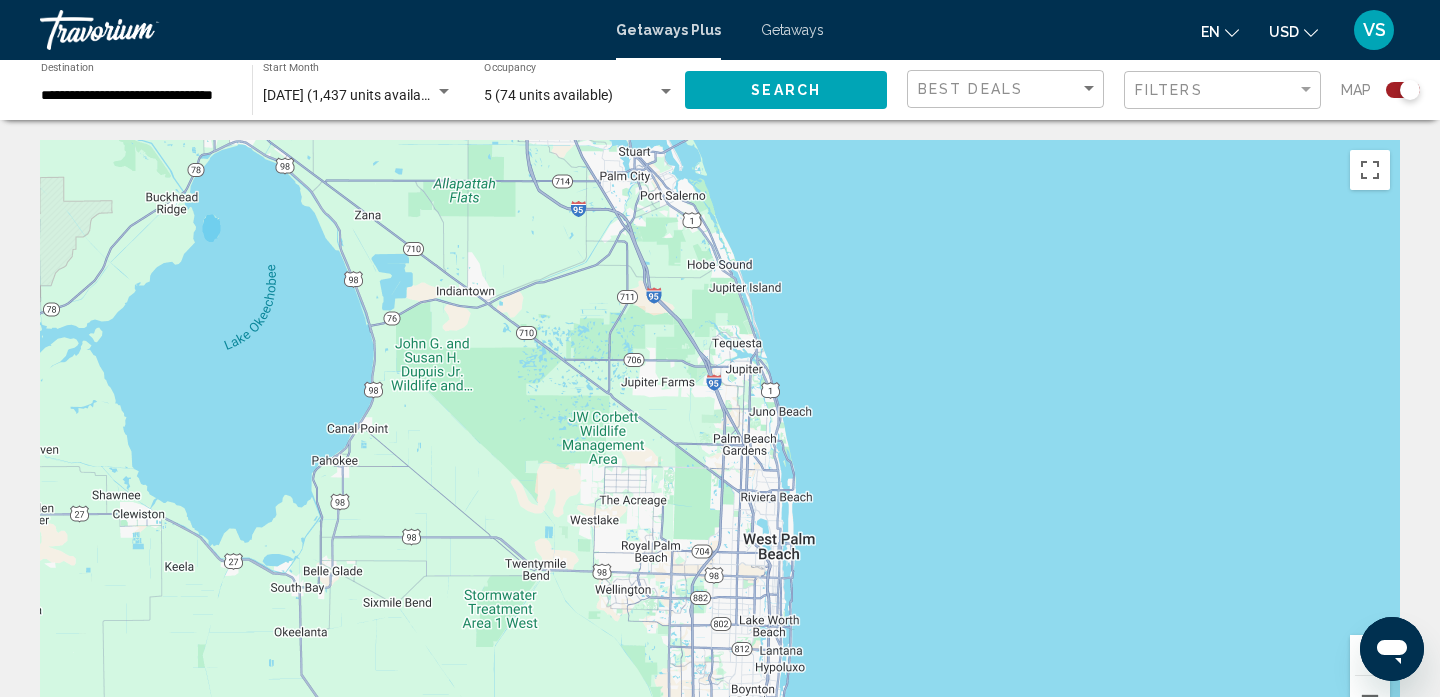 drag, startPoint x: 1128, startPoint y: 410, endPoint x: 468, endPoint y: 243, distance: 680.8003 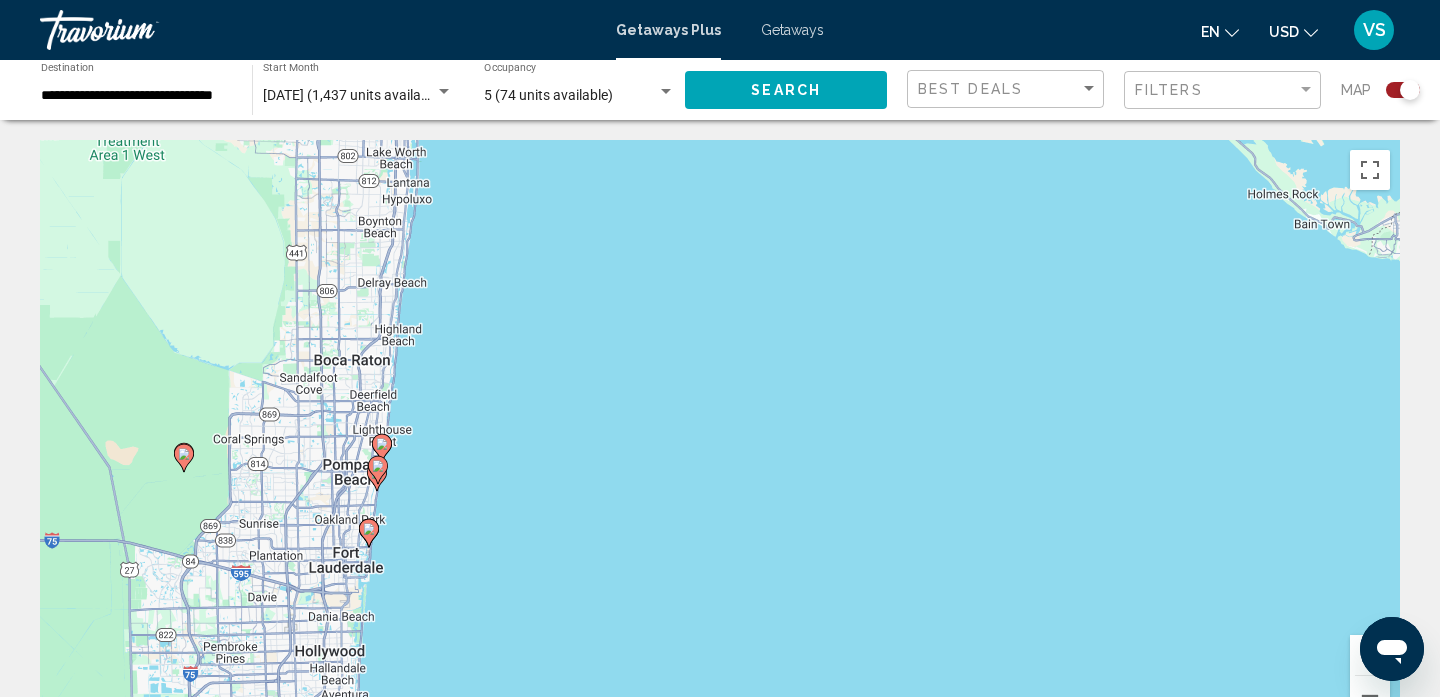 drag, startPoint x: 501, startPoint y: 508, endPoint x: 500, endPoint y: 240, distance: 268.00186 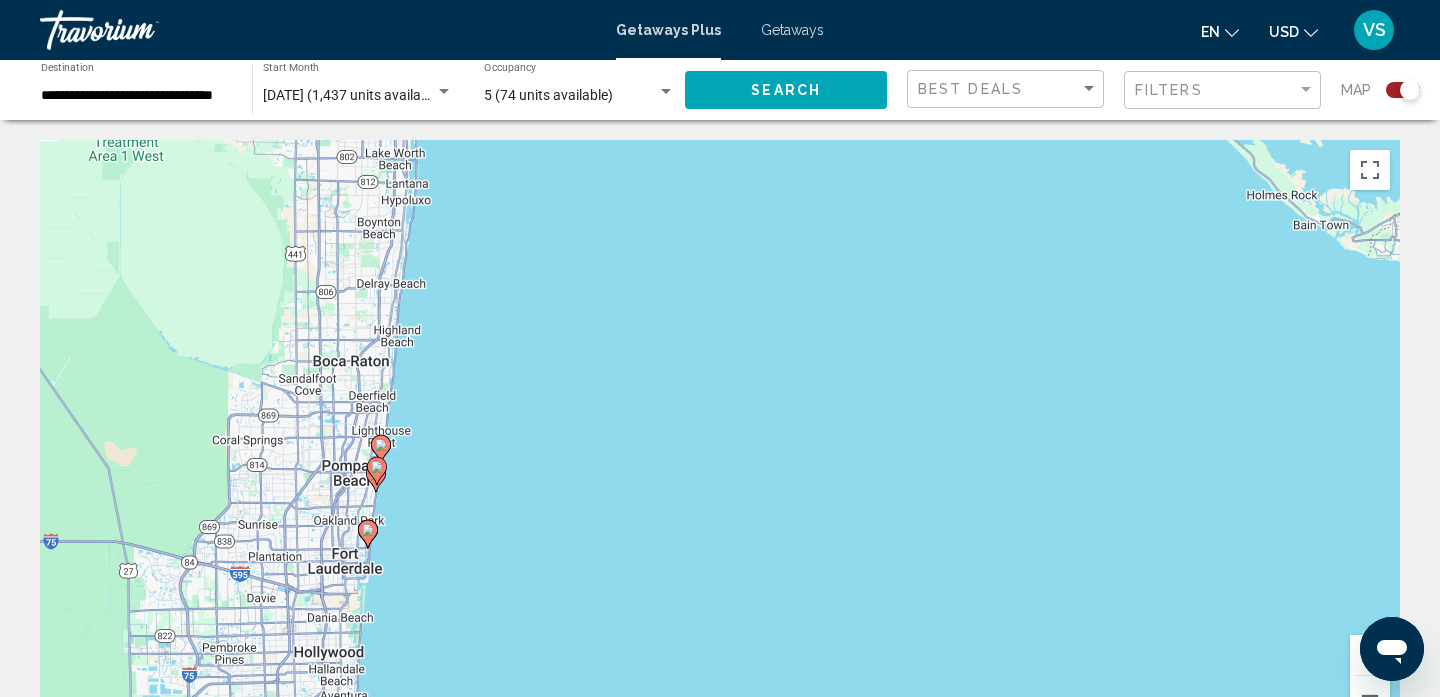 click 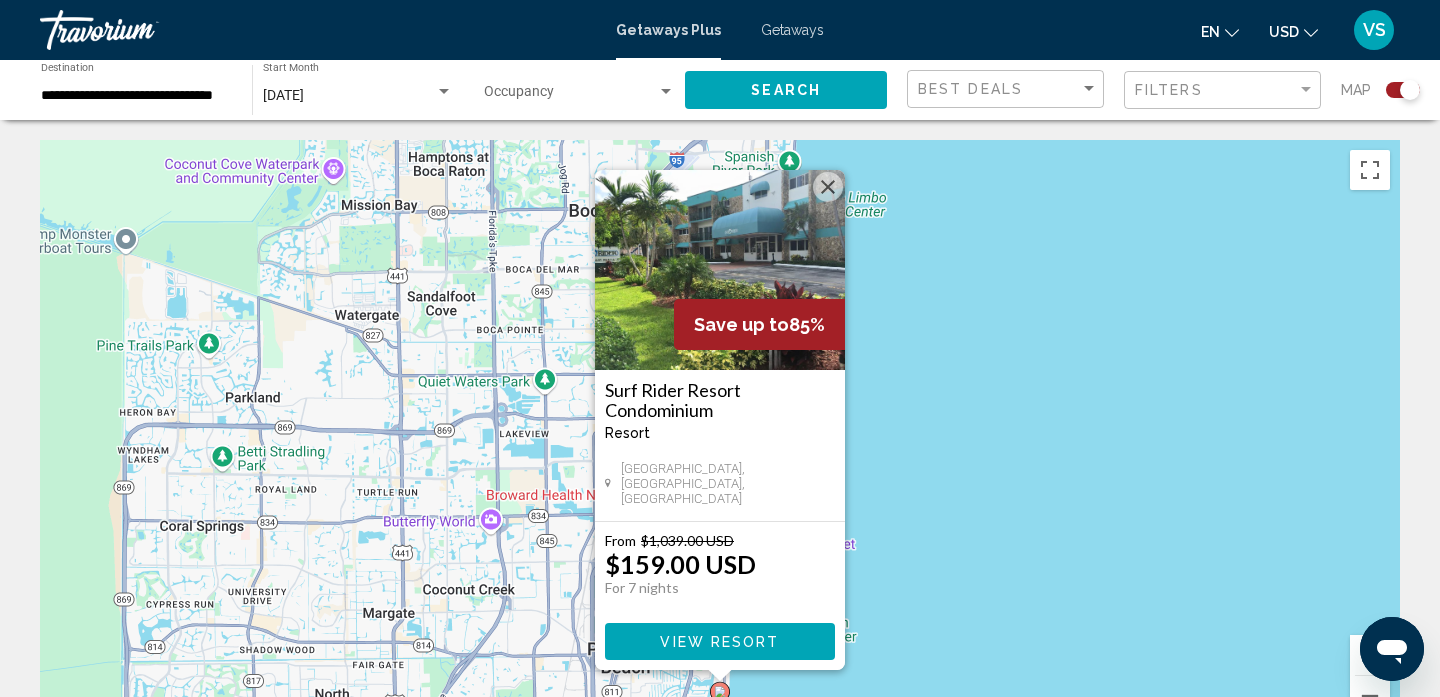 click on "View Resort" at bounding box center (719, 642) 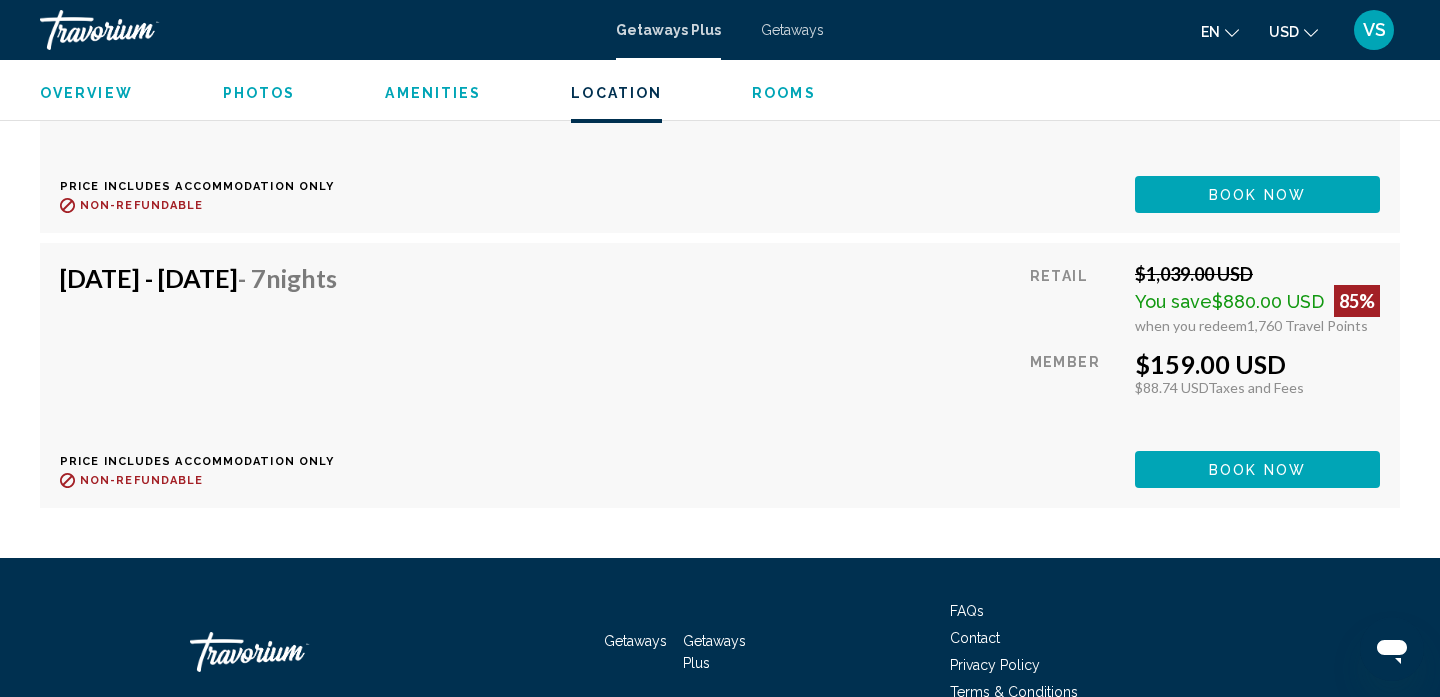 scroll, scrollTop: 4641, scrollLeft: 0, axis: vertical 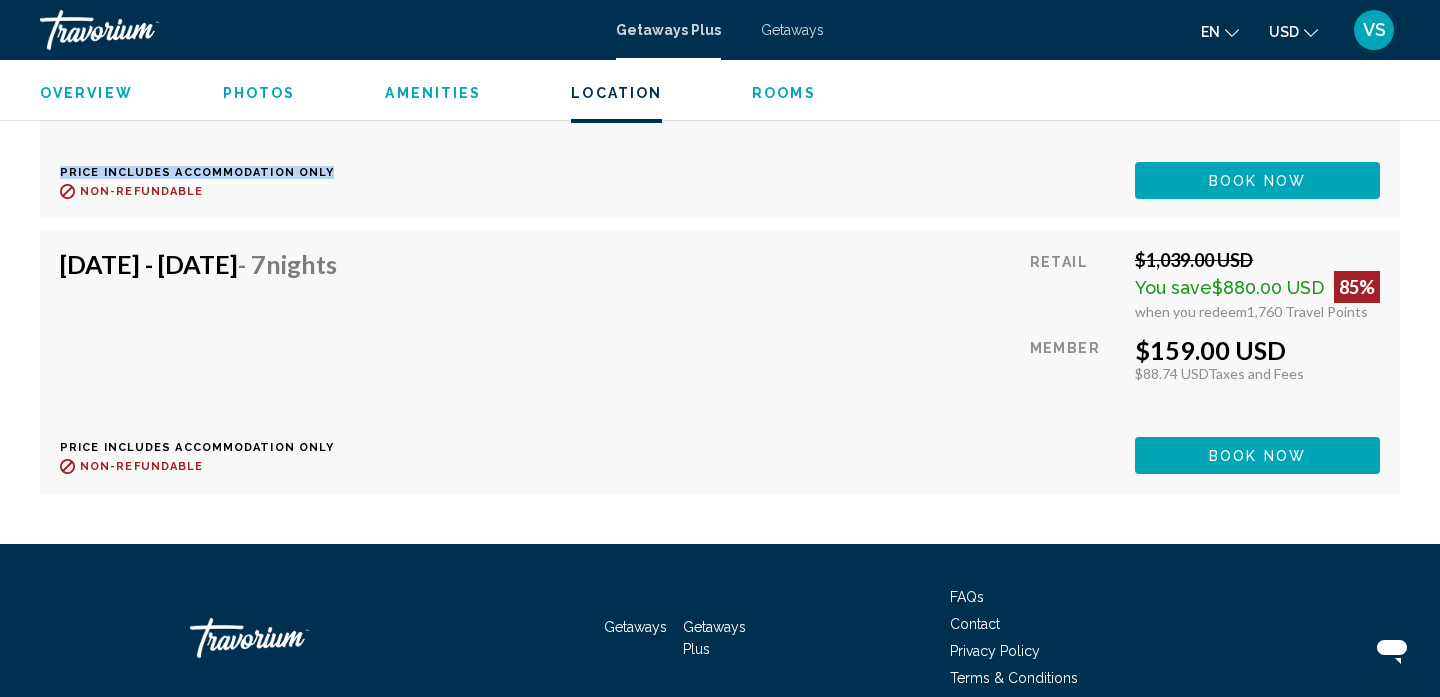drag, startPoint x: 46, startPoint y: 168, endPoint x: 317, endPoint y: 175, distance: 271.0904 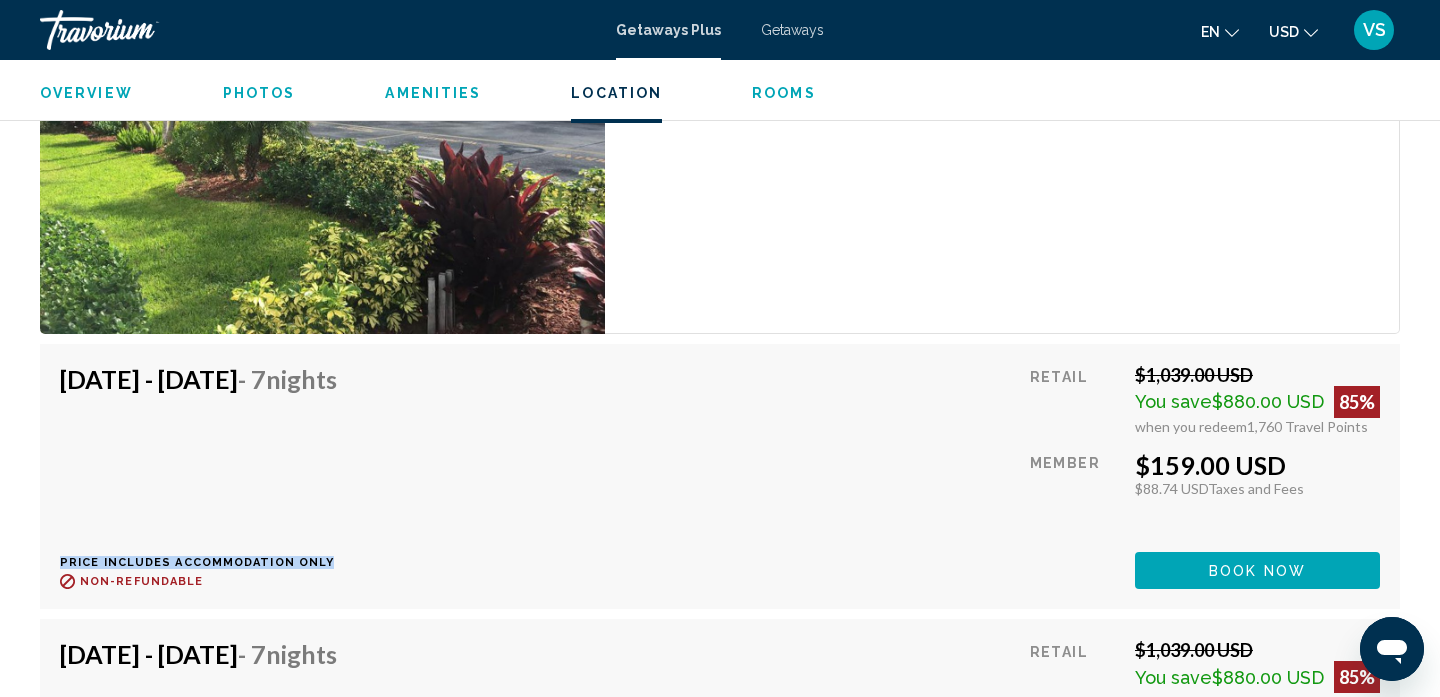 scroll, scrollTop: 3930, scrollLeft: 0, axis: vertical 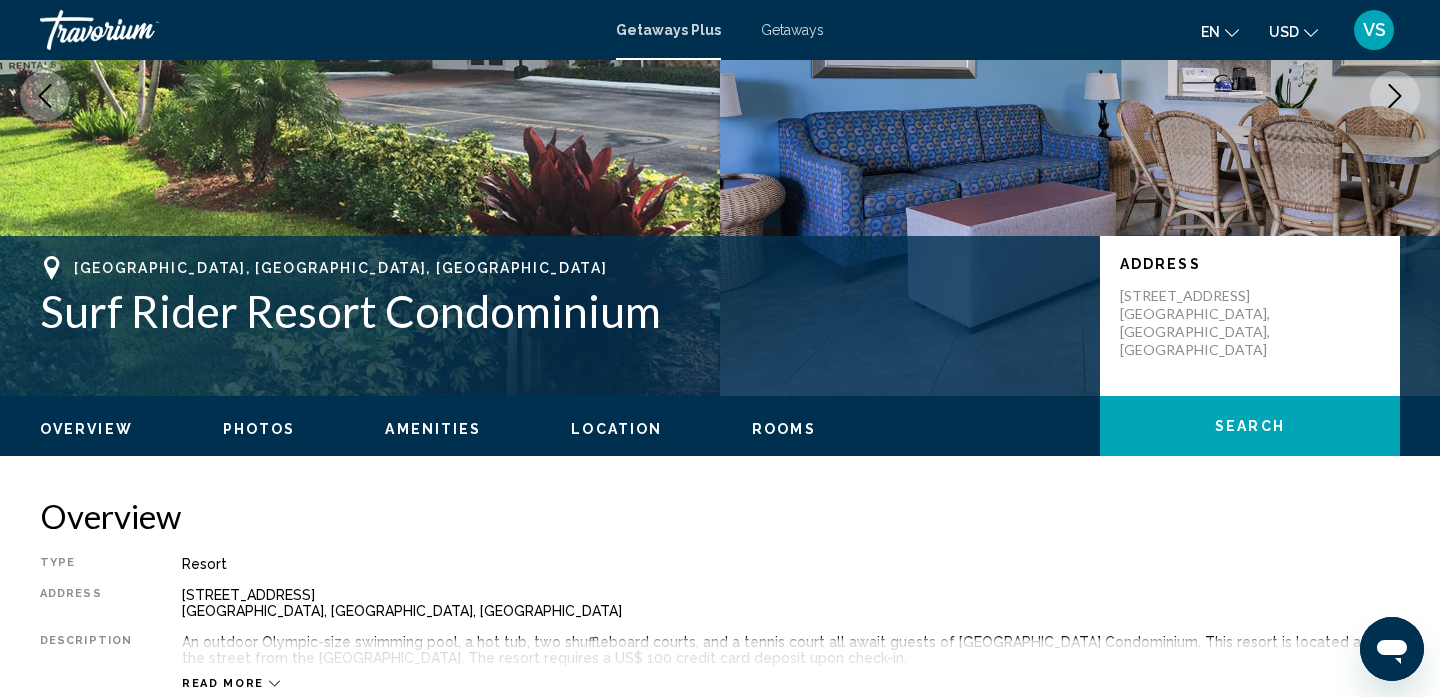 click on "Photos" at bounding box center [259, 429] 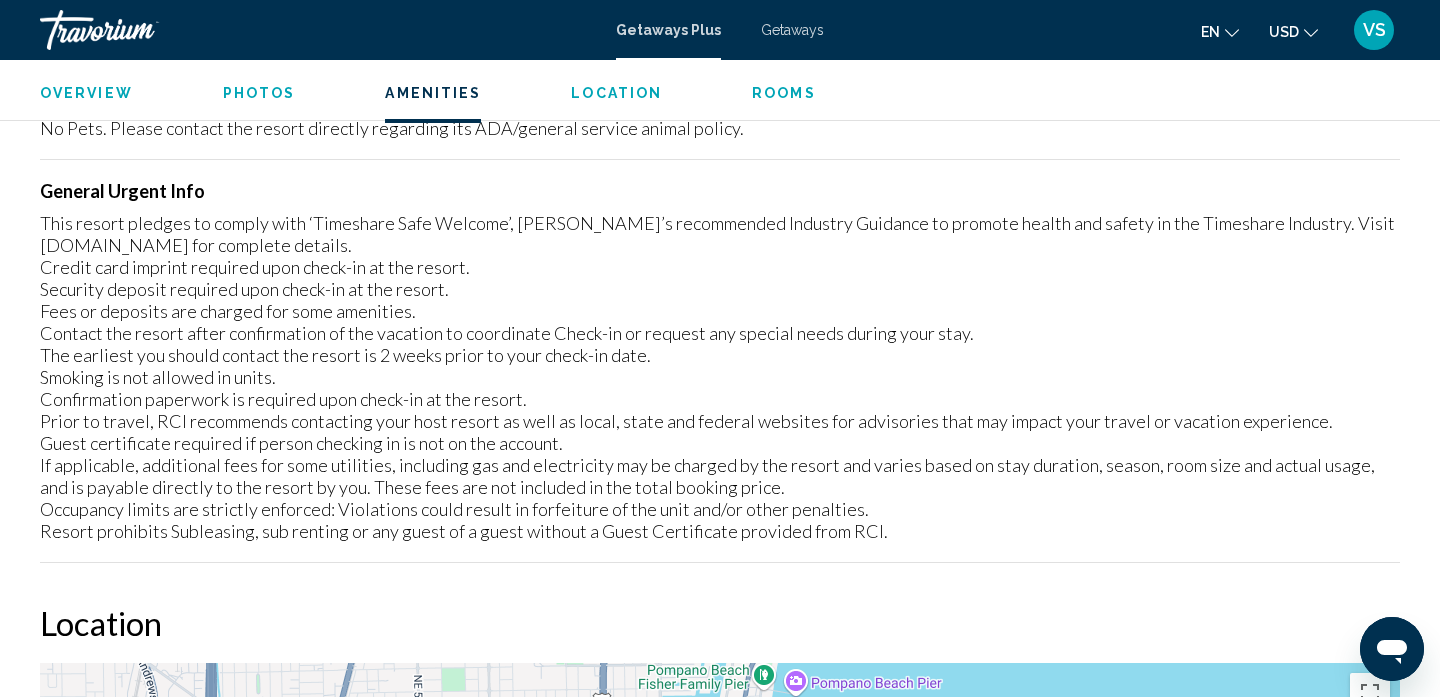 scroll, scrollTop: 1637, scrollLeft: 0, axis: vertical 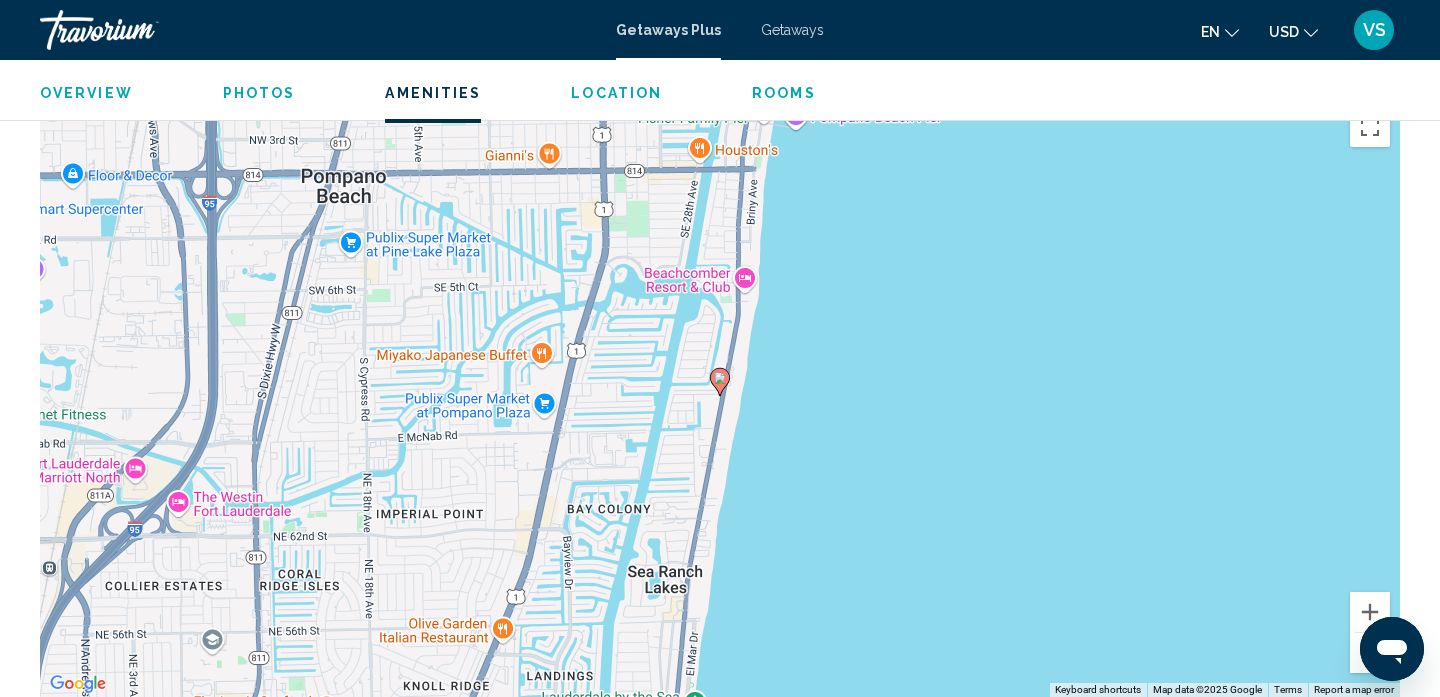 drag, startPoint x: 40, startPoint y: 248, endPoint x: 163, endPoint y: 249, distance: 123.00407 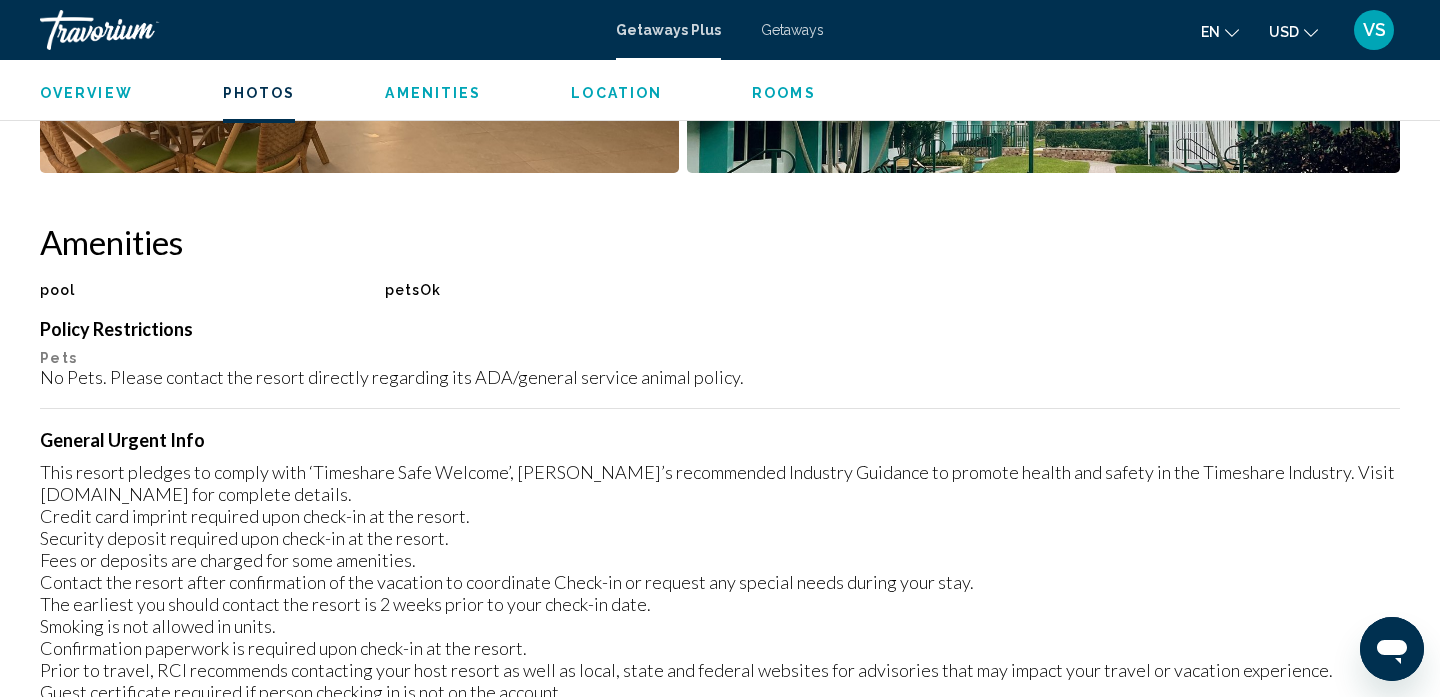 scroll, scrollTop: 1385, scrollLeft: 0, axis: vertical 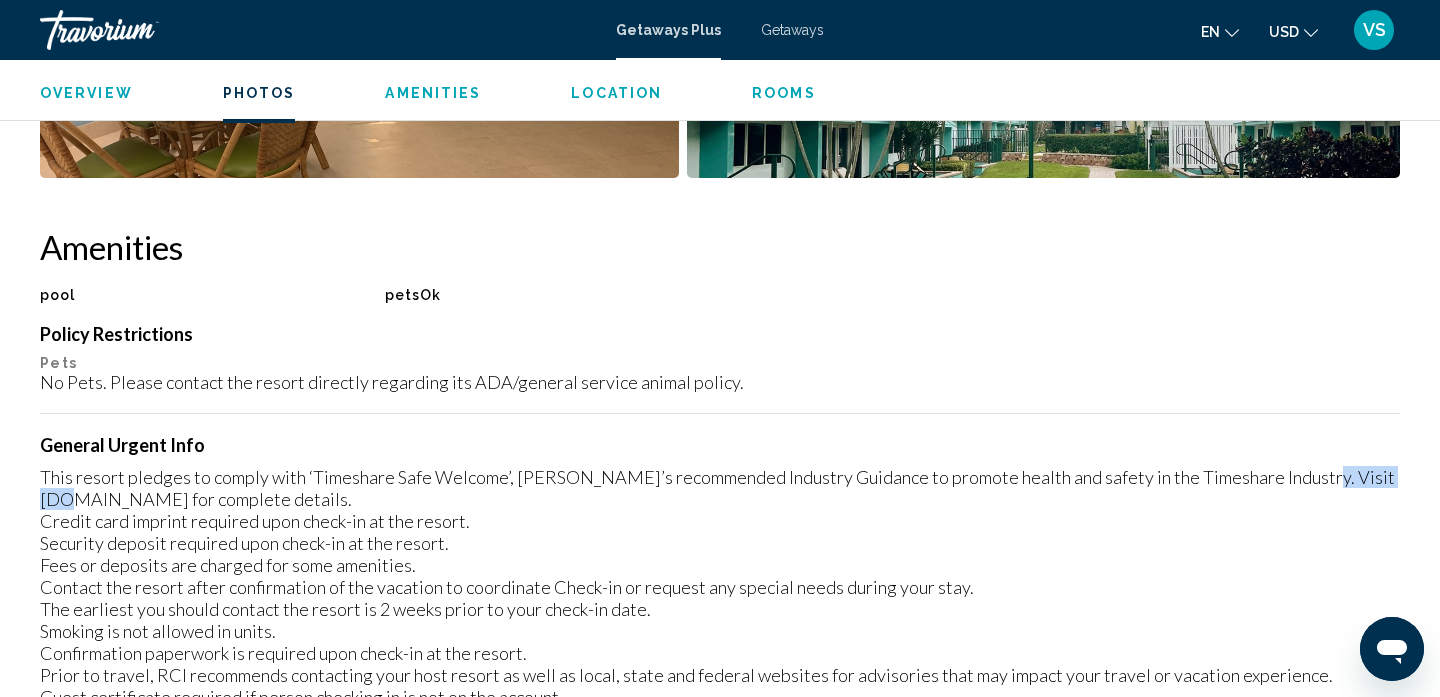 drag, startPoint x: 159, startPoint y: 503, endPoint x: 42, endPoint y: 500, distance: 117.03845 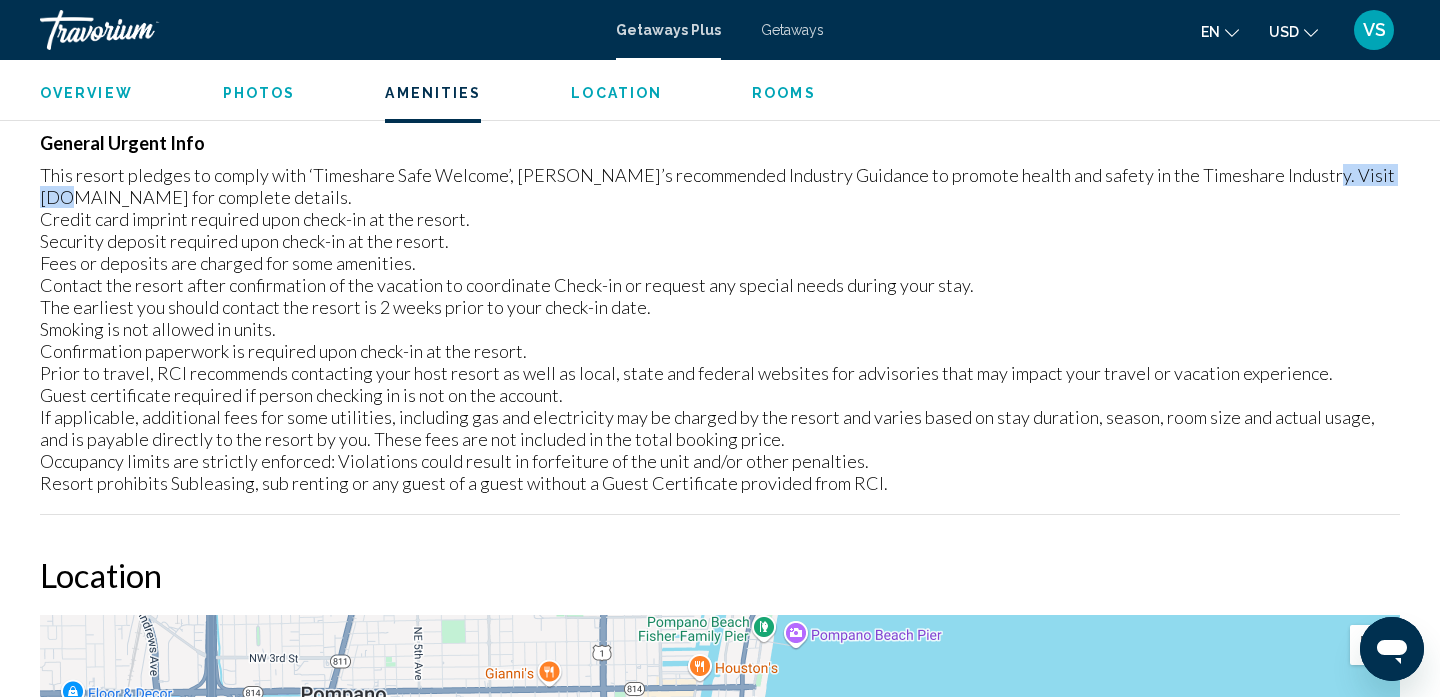 scroll, scrollTop: 1683, scrollLeft: 0, axis: vertical 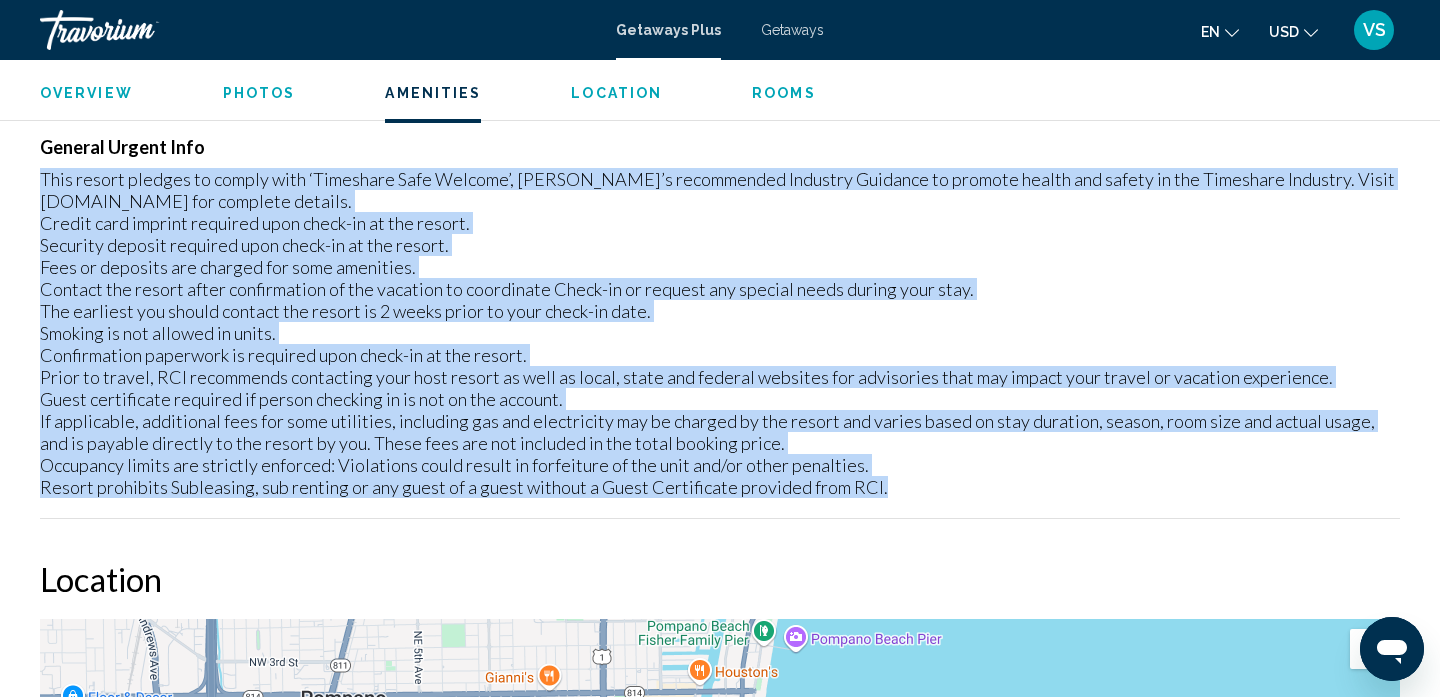 drag, startPoint x: 912, startPoint y: 482, endPoint x: 36, endPoint y: 172, distance: 929.2341 